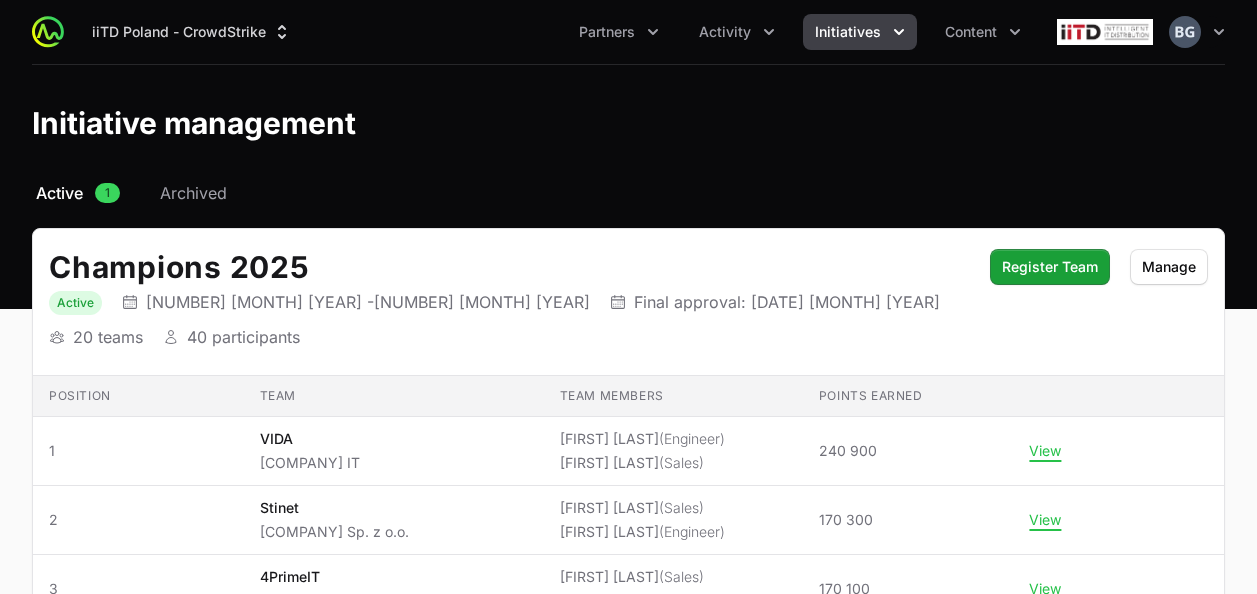 scroll, scrollTop: 0, scrollLeft: 0, axis: both 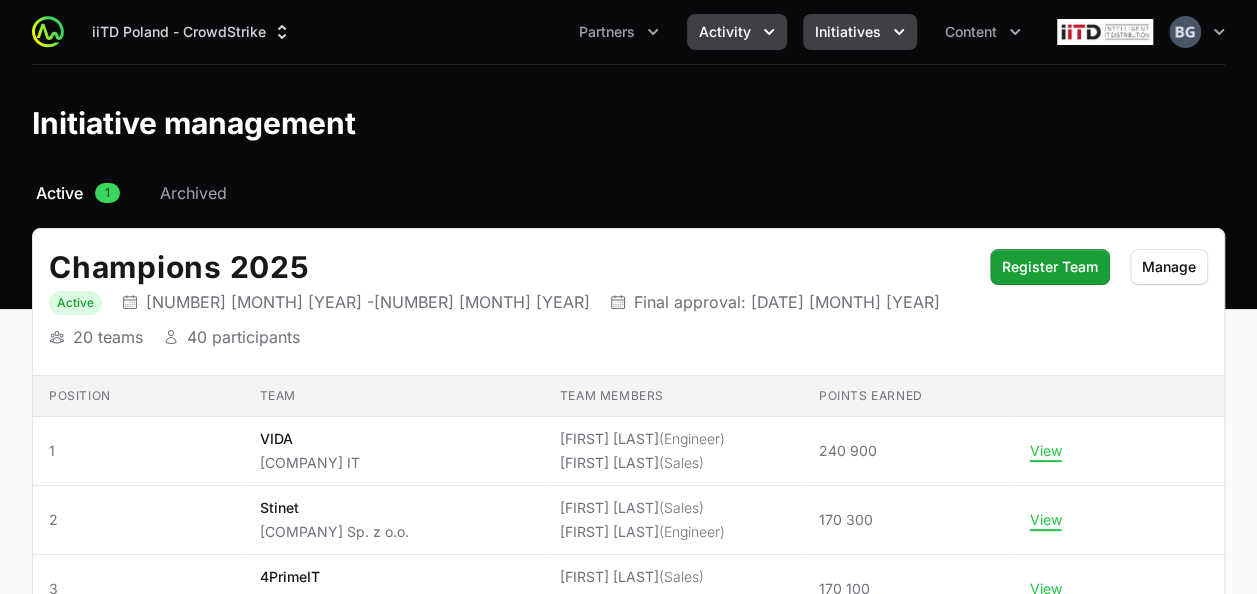click 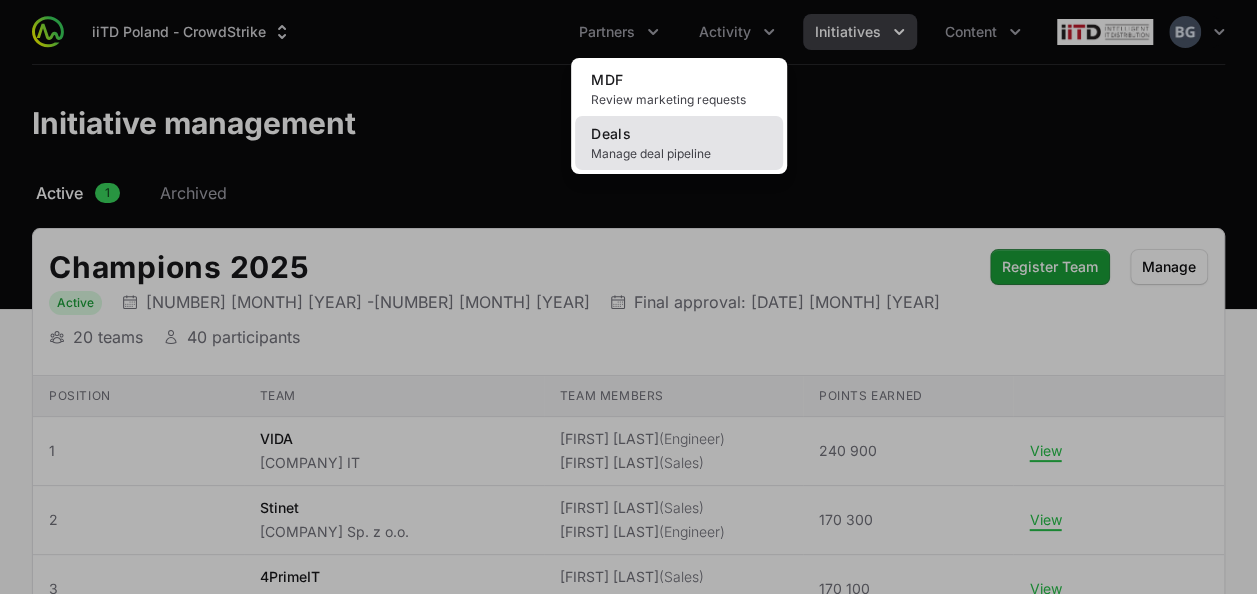 click on "Manage deal pipeline" 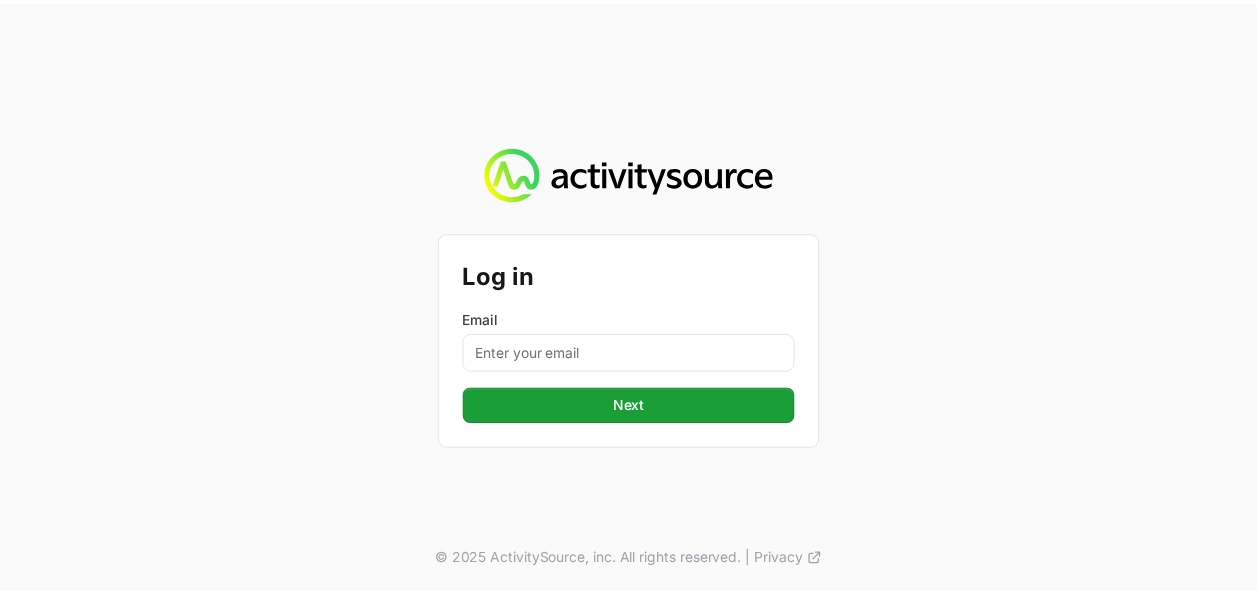 scroll, scrollTop: 0, scrollLeft: 0, axis: both 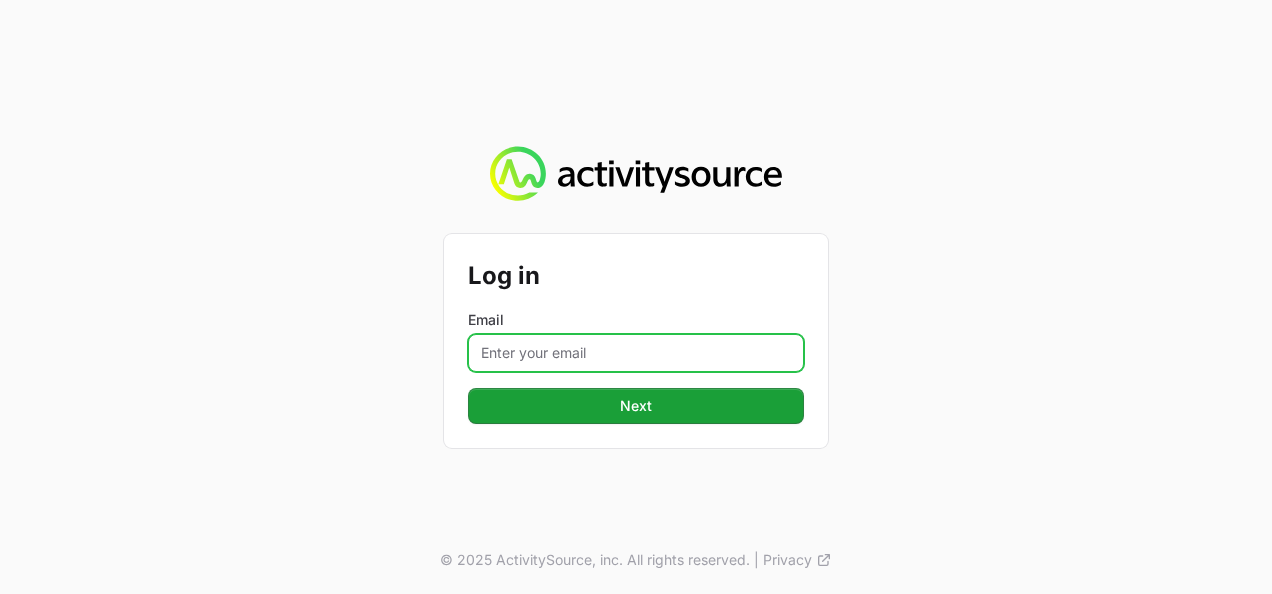 click on "Email" 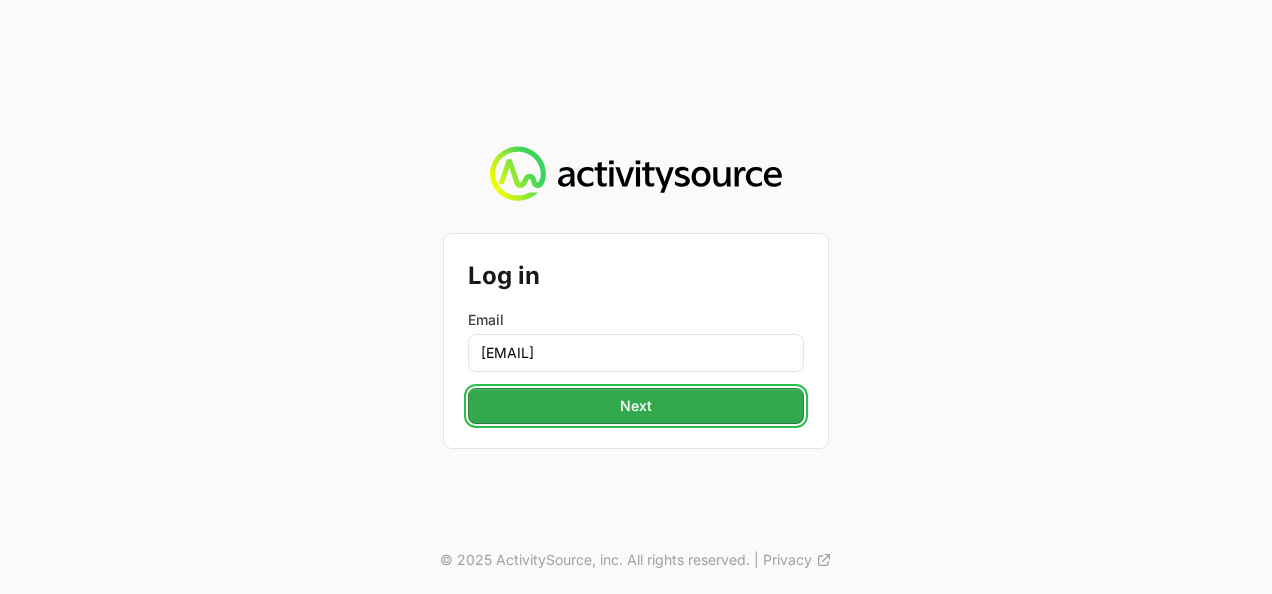 click on "Next" 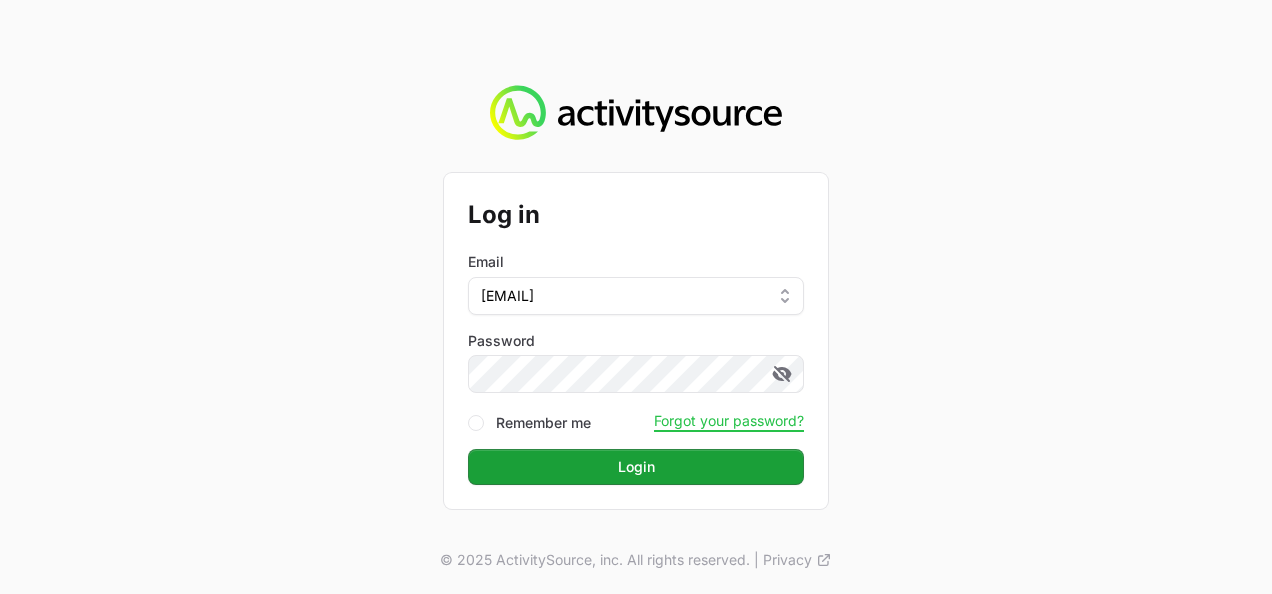 click on "Login" 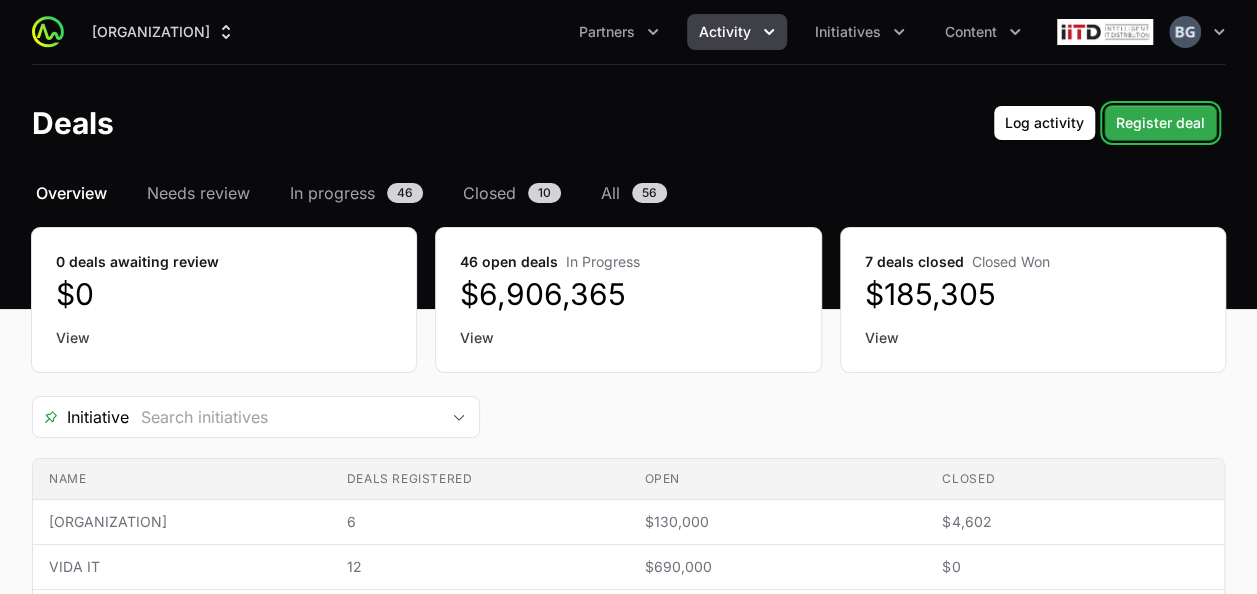 click on "Register deal" 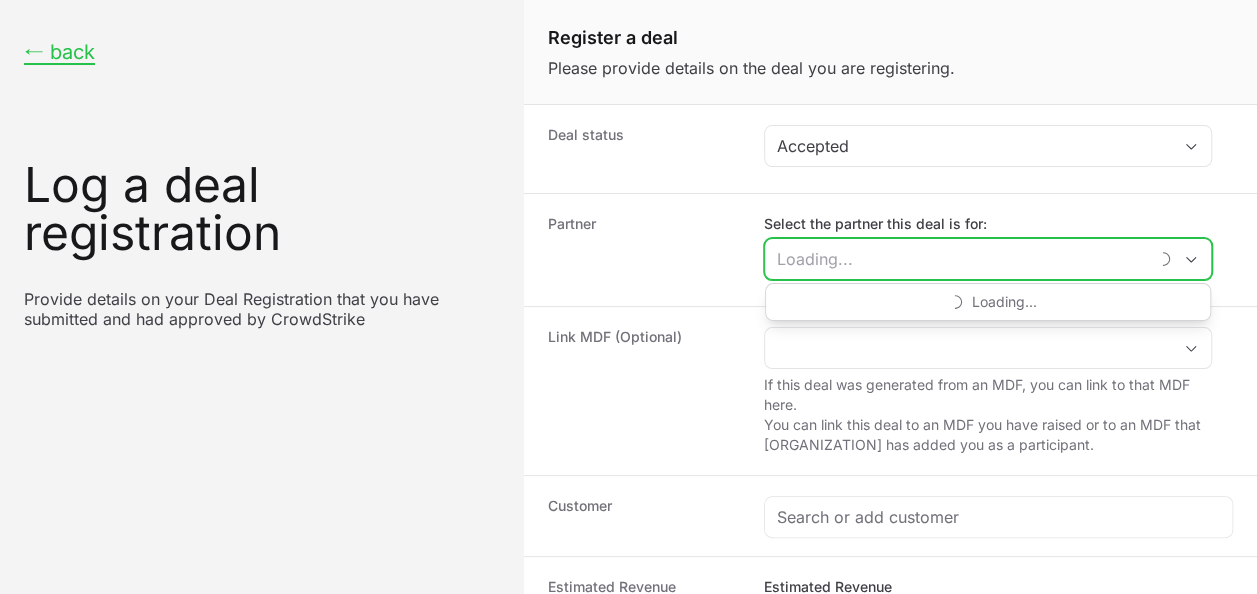 click on "Select the partner this deal is for:" 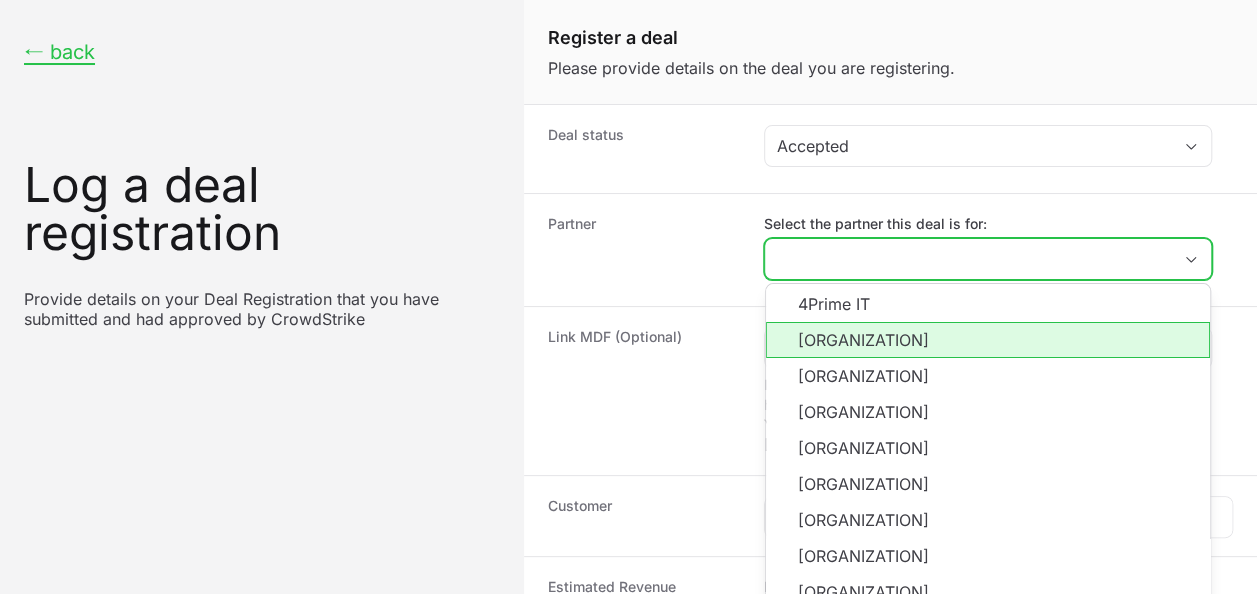 click on "[ORGANIZATION]" 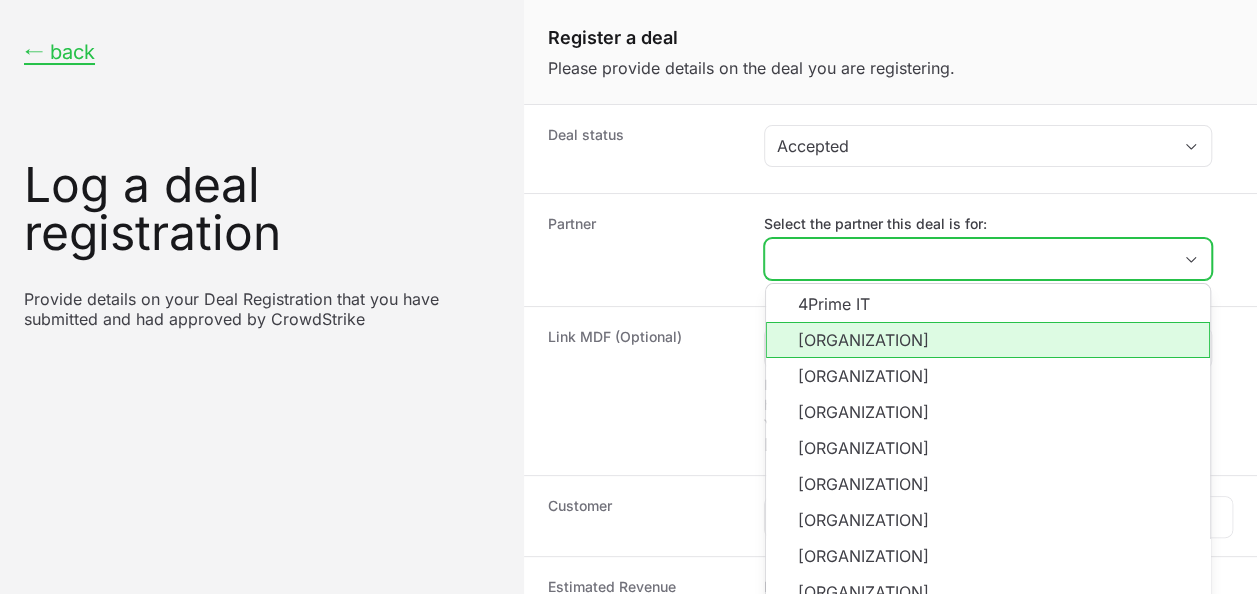 type on "[ORGANIZATION]" 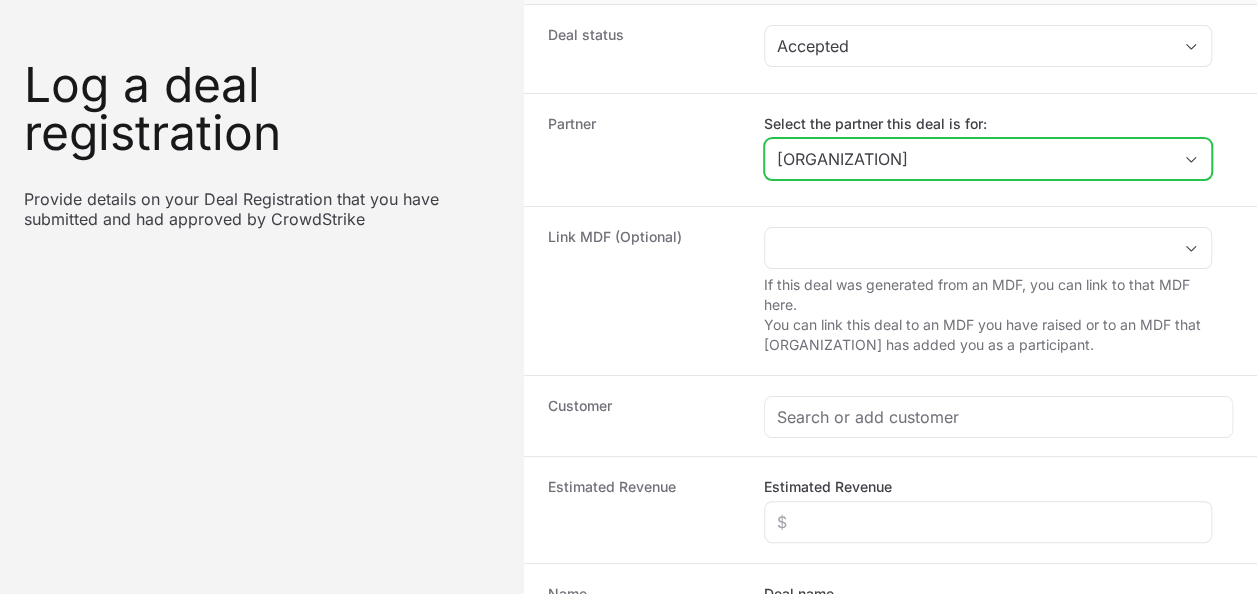 scroll, scrollTop: 200, scrollLeft: 0, axis: vertical 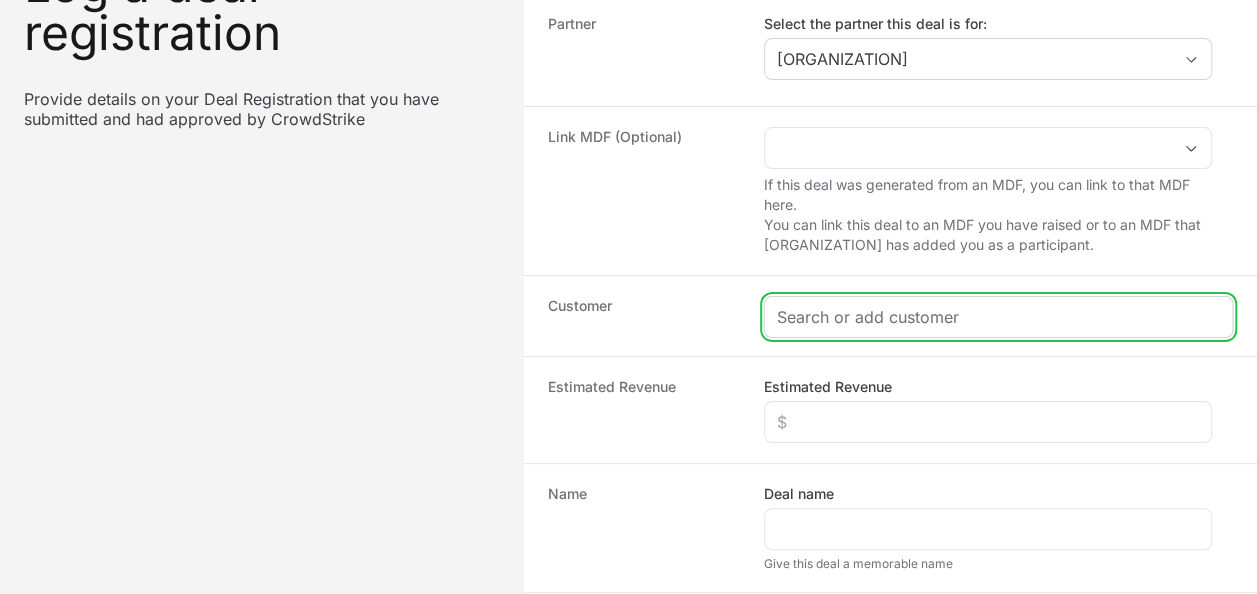 click 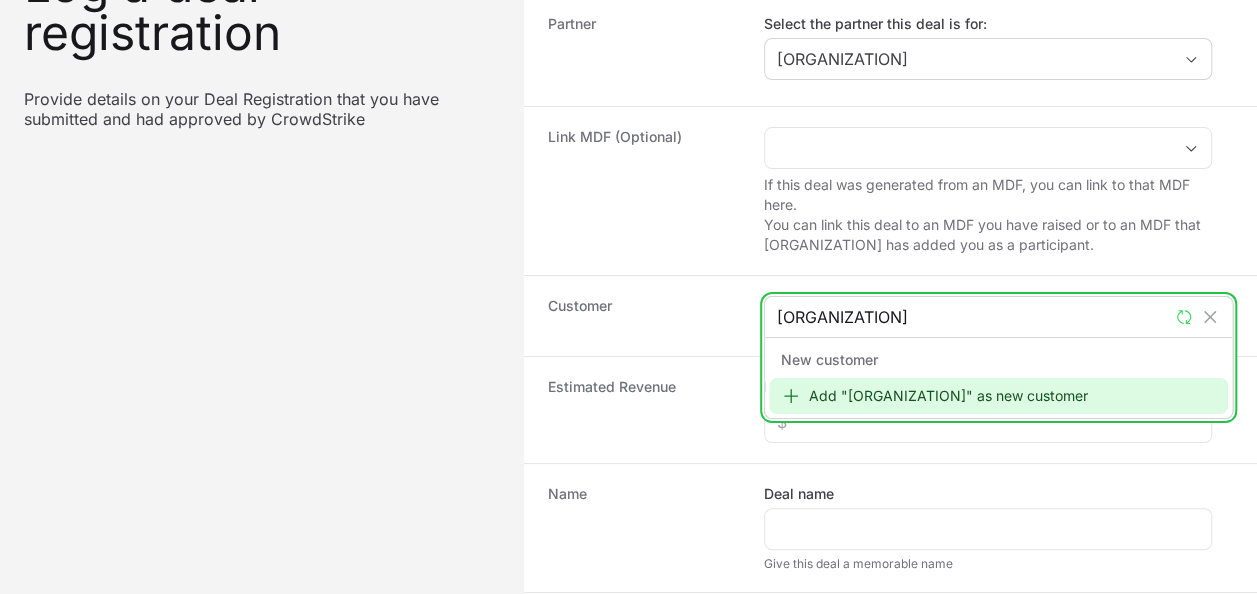 type on "BIURO RZECZNICA PRAW DZIECKA" 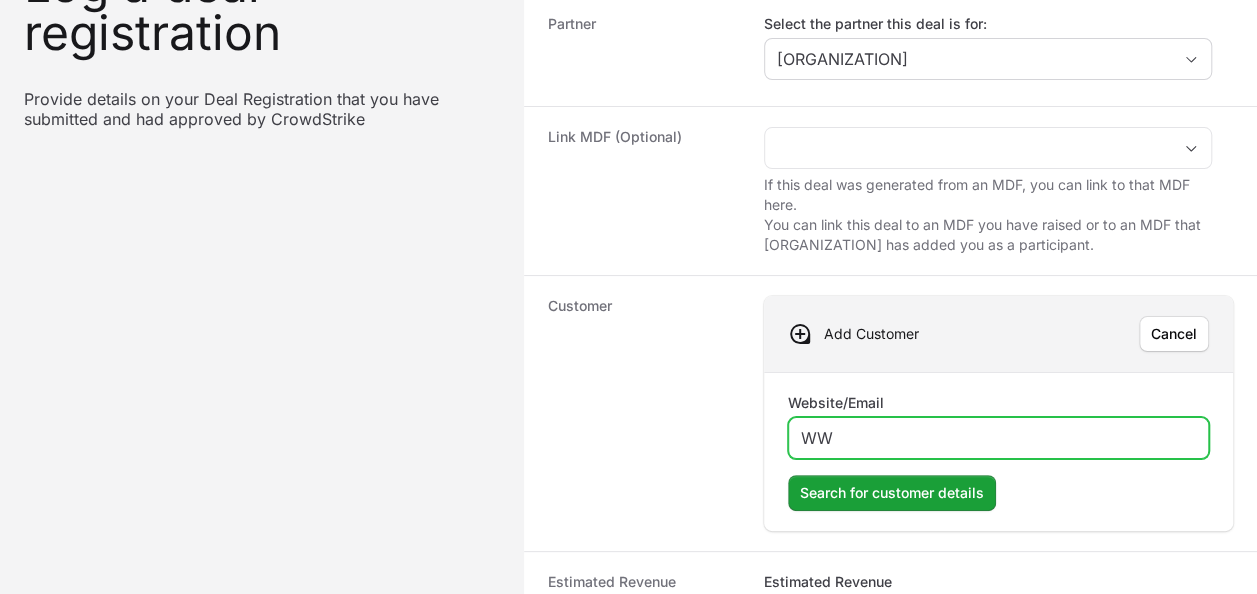 type on "W" 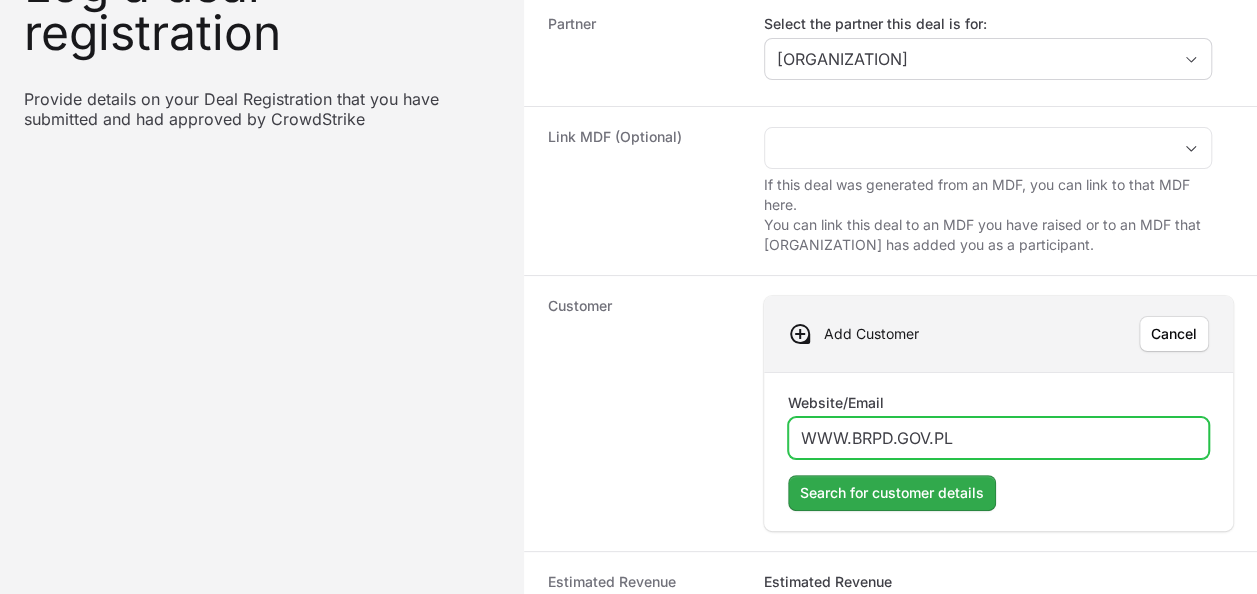 type on "WWW.BRPD.GOV.PL" 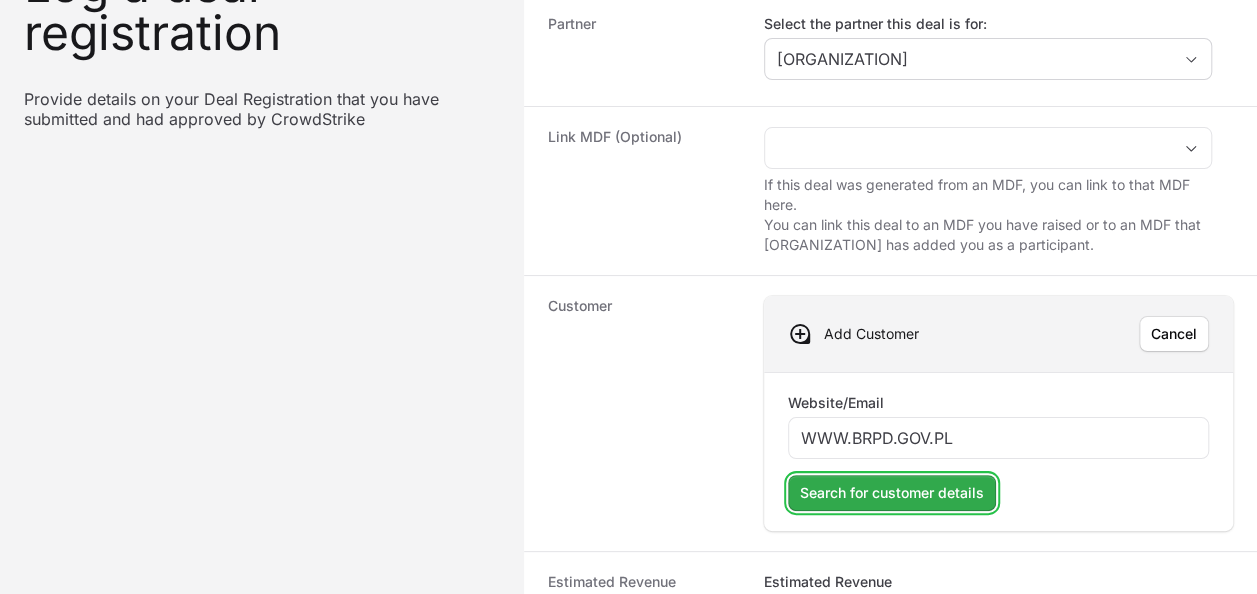 click on "Search for customer details" 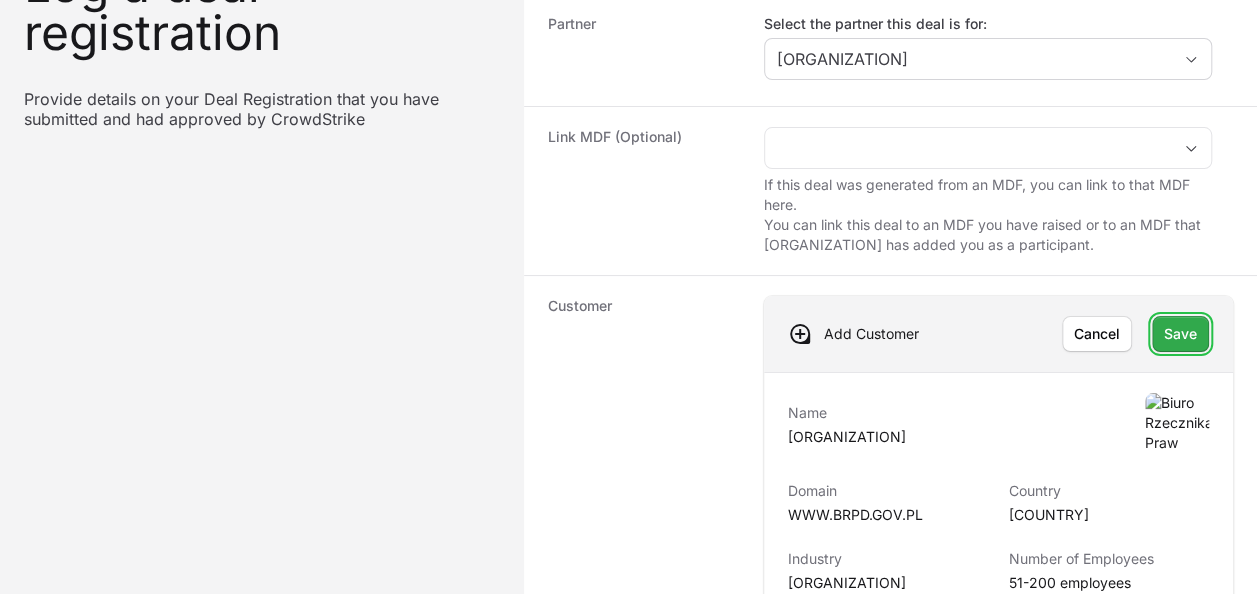 click on "Save" 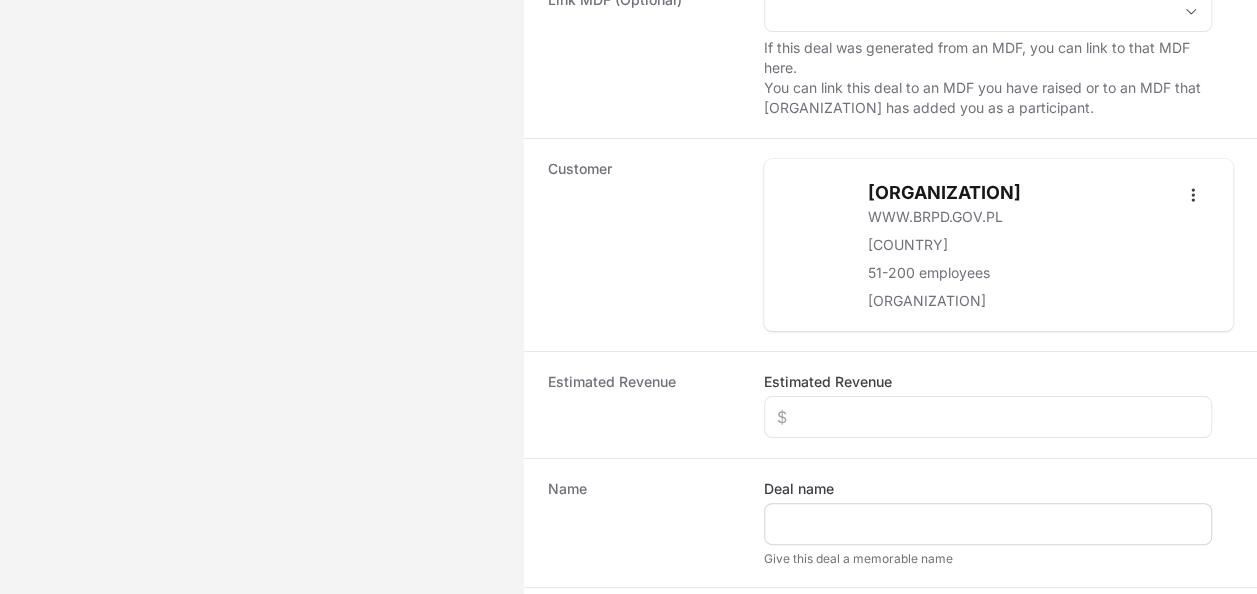 scroll, scrollTop: 500, scrollLeft: 0, axis: vertical 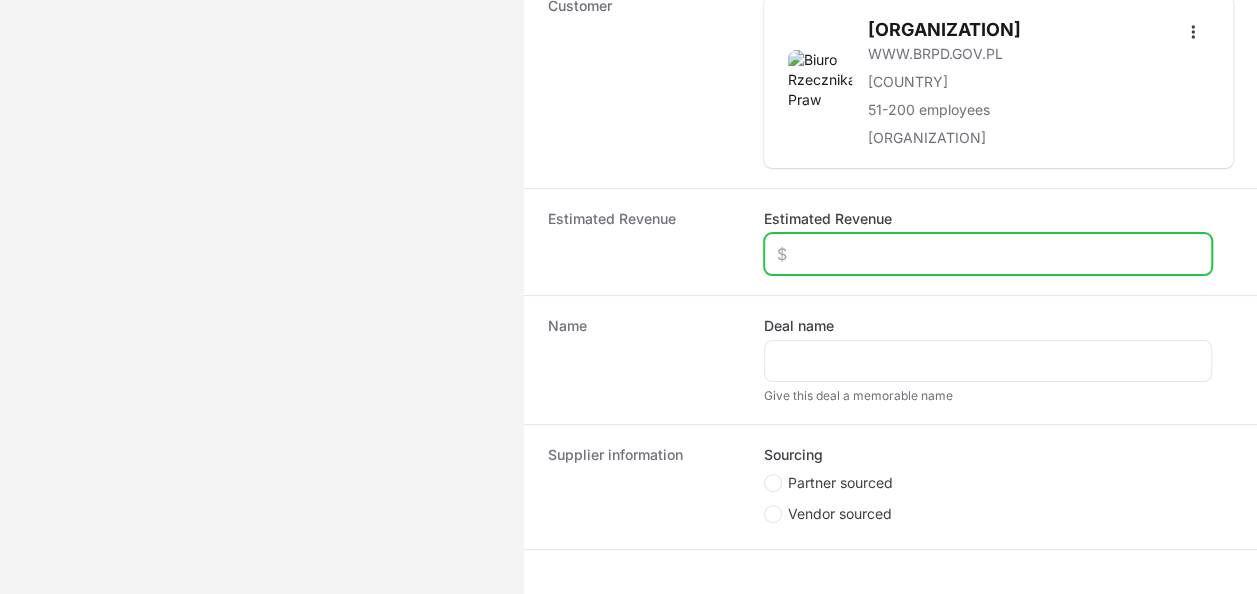 click on "Estimated Revenue" 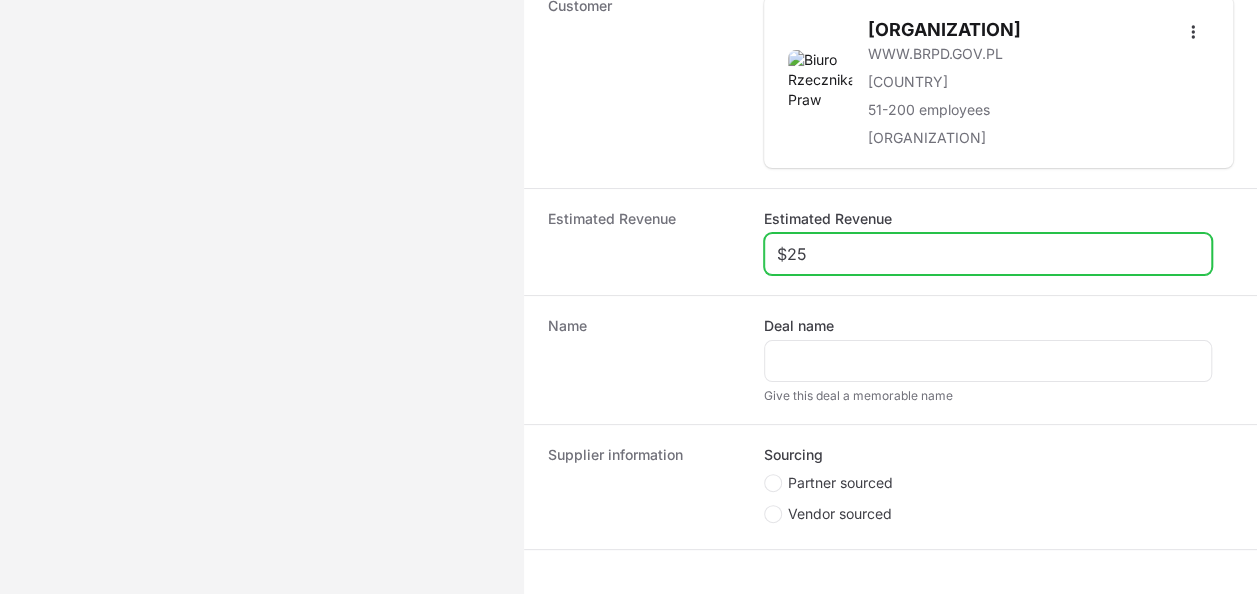 type on "$2" 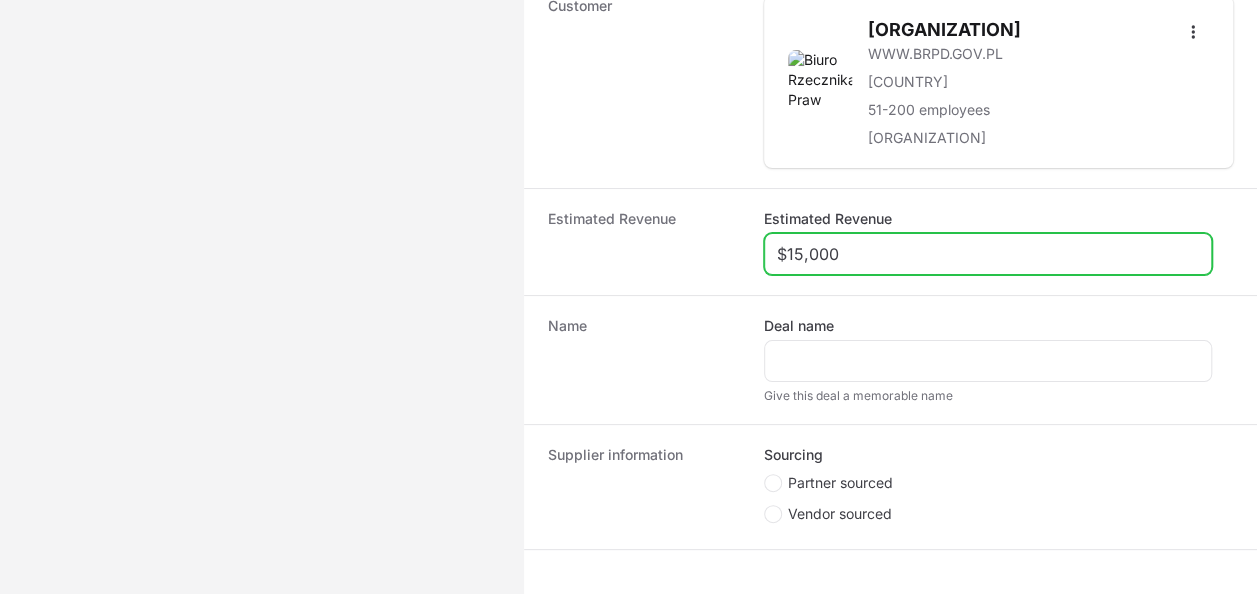 type on "$15,000" 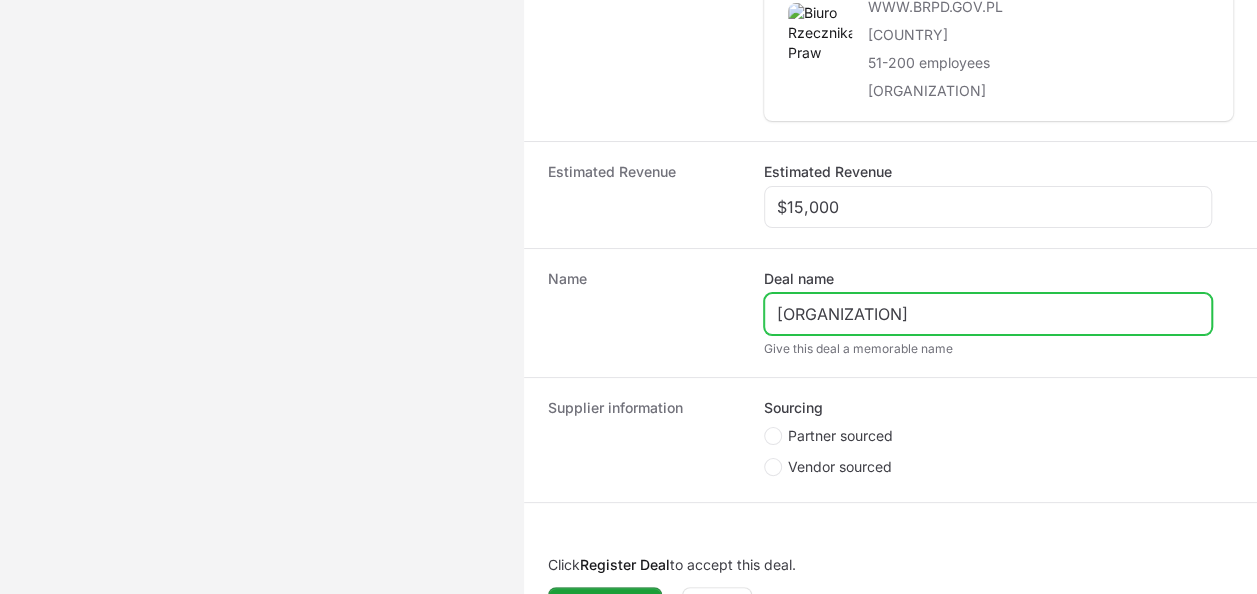 scroll, scrollTop: 590, scrollLeft: 0, axis: vertical 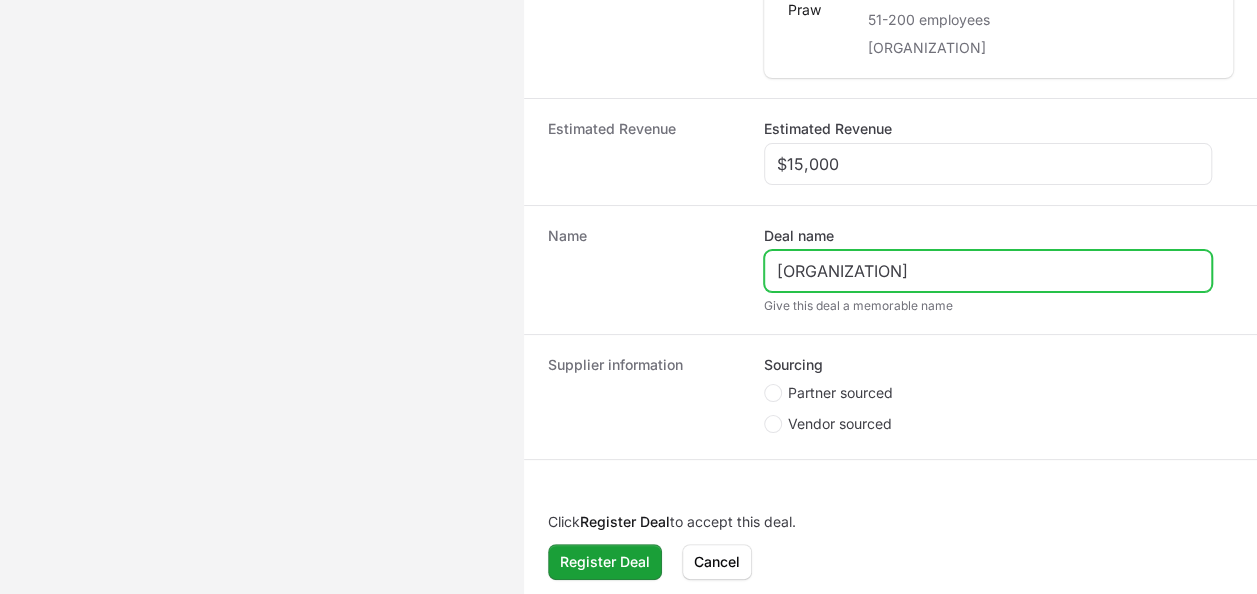 type on "[ORGANIZATION]" 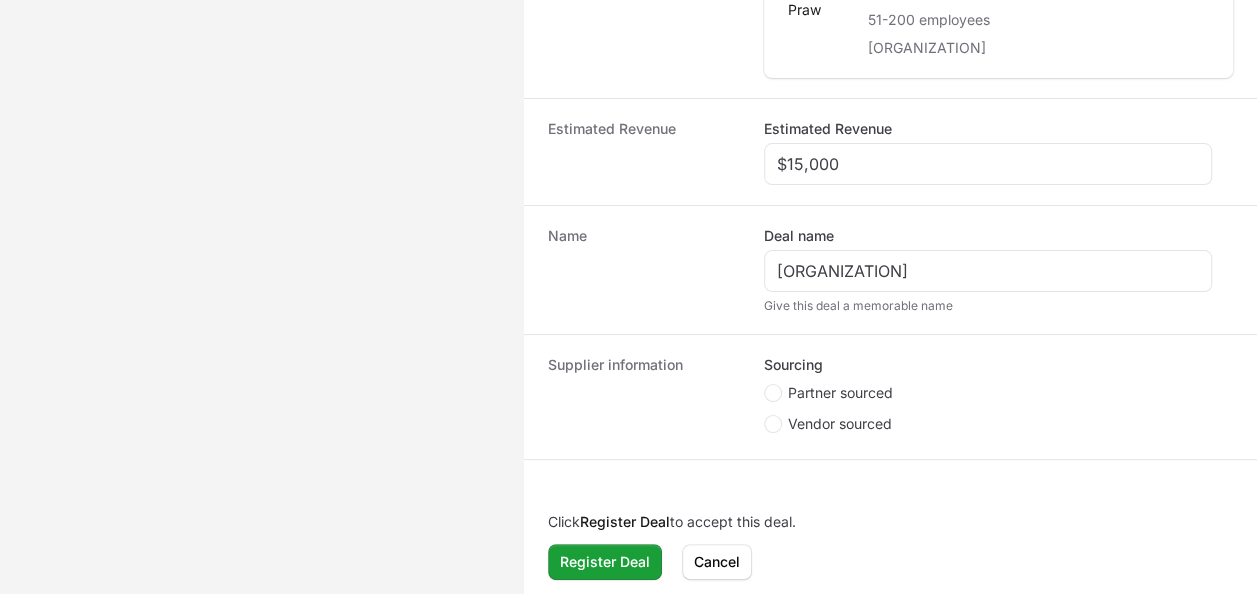 click on "Partner sourced" 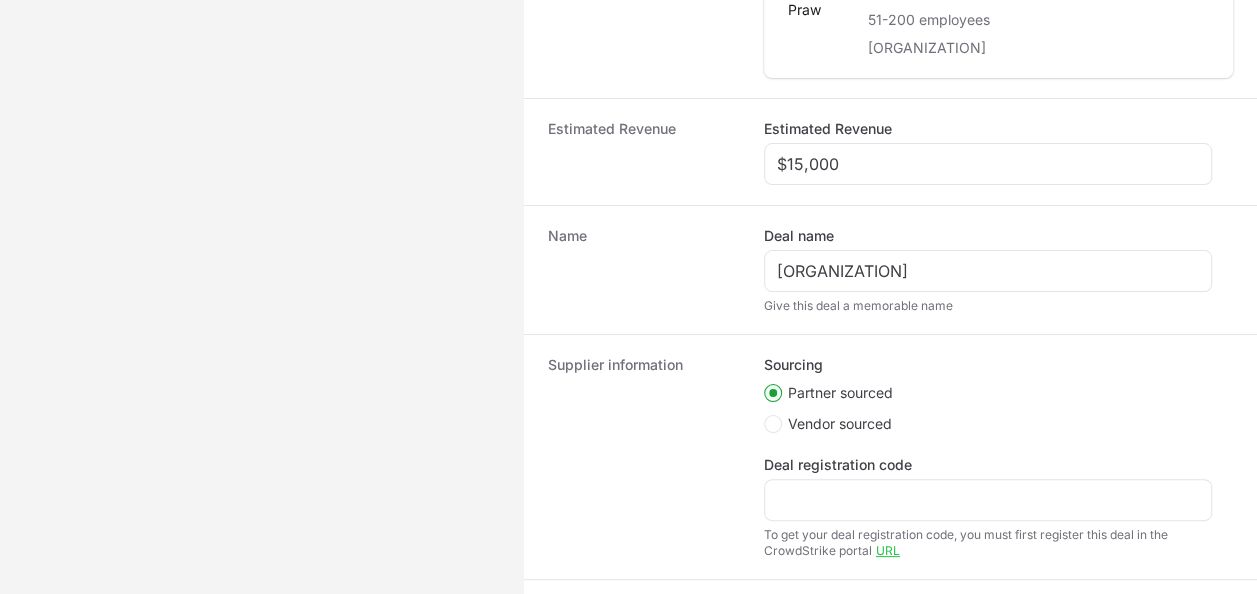 click on "Deal registration code" 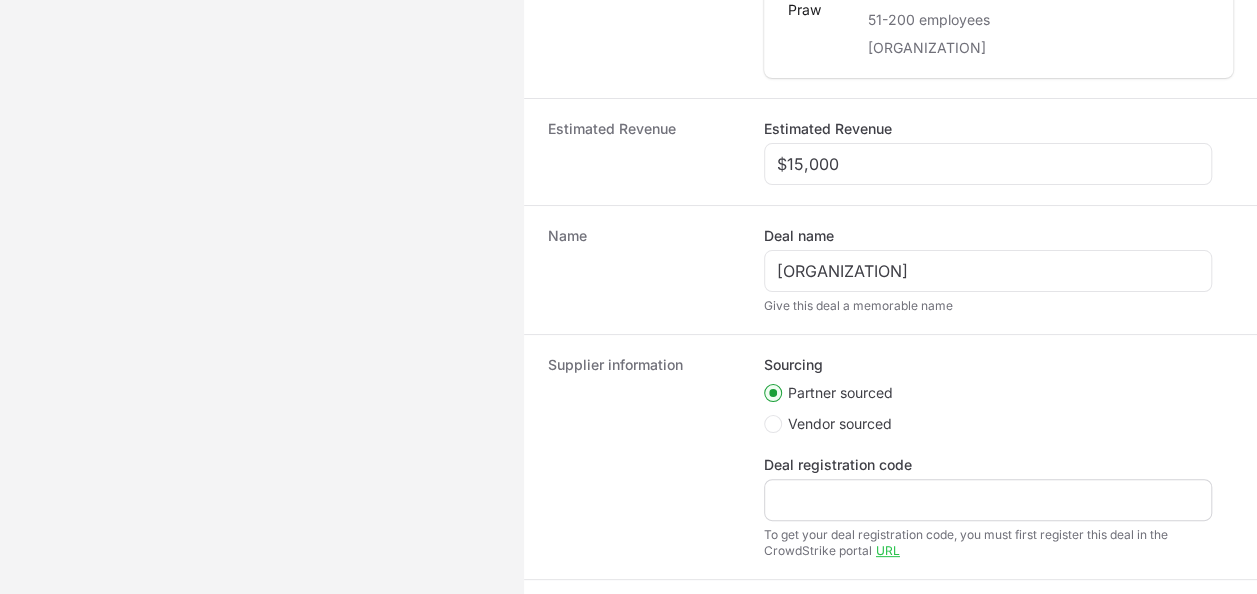 drag, startPoint x: 880, startPoint y: 472, endPoint x: 892, endPoint y: 476, distance: 12.649111 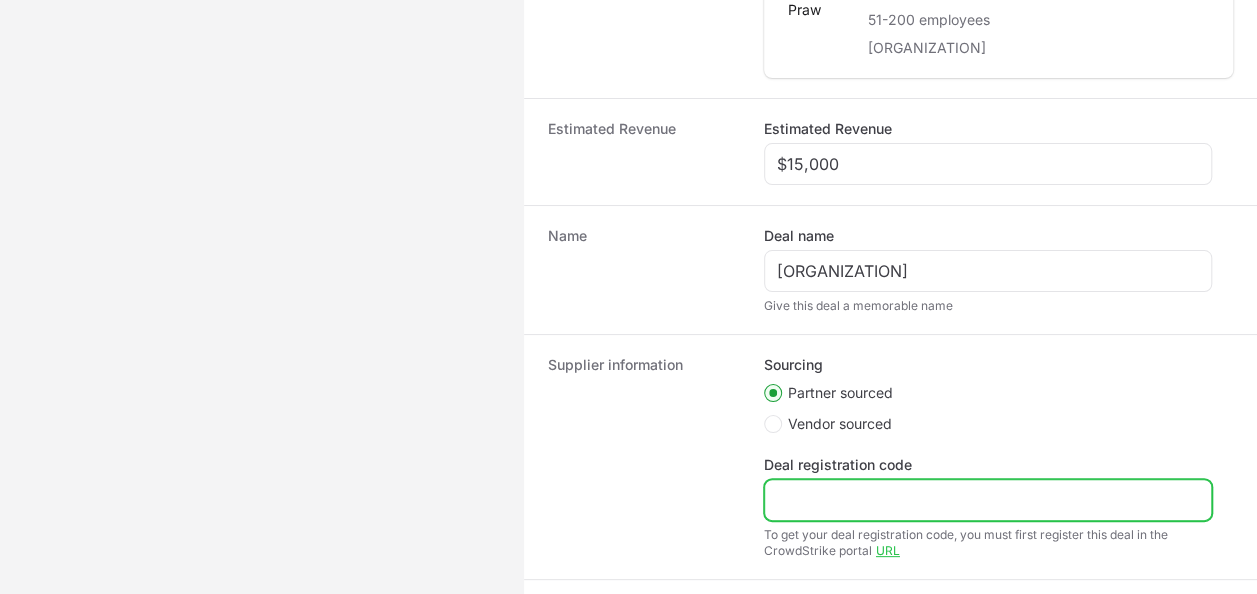 click on "Deal registration code" 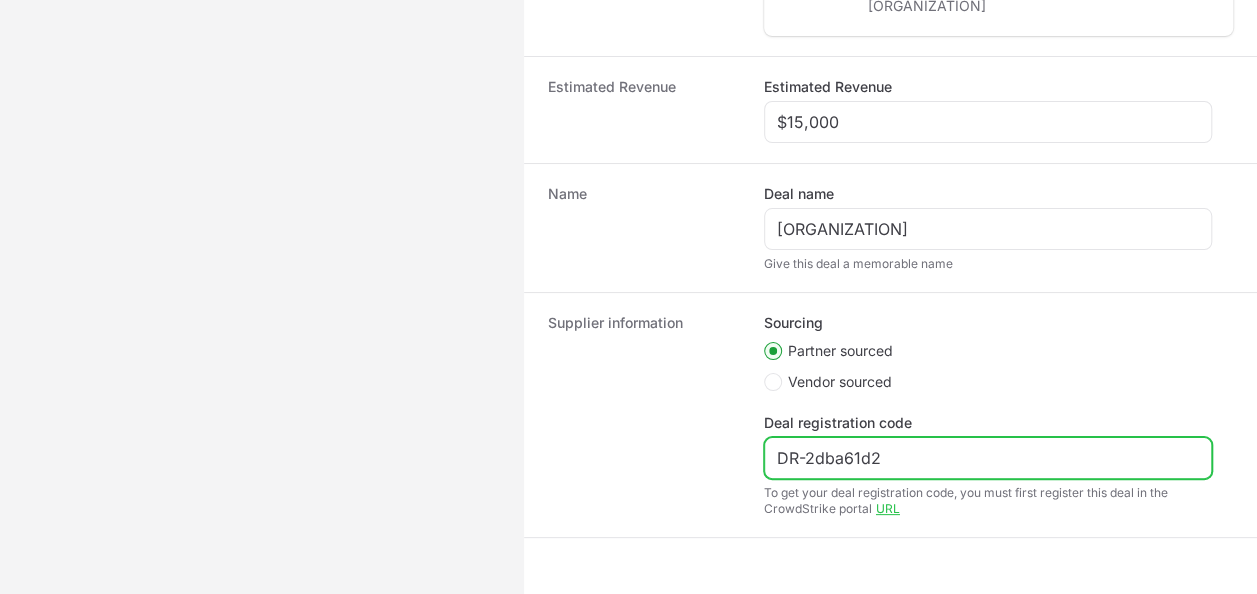 scroll, scrollTop: 690, scrollLeft: 0, axis: vertical 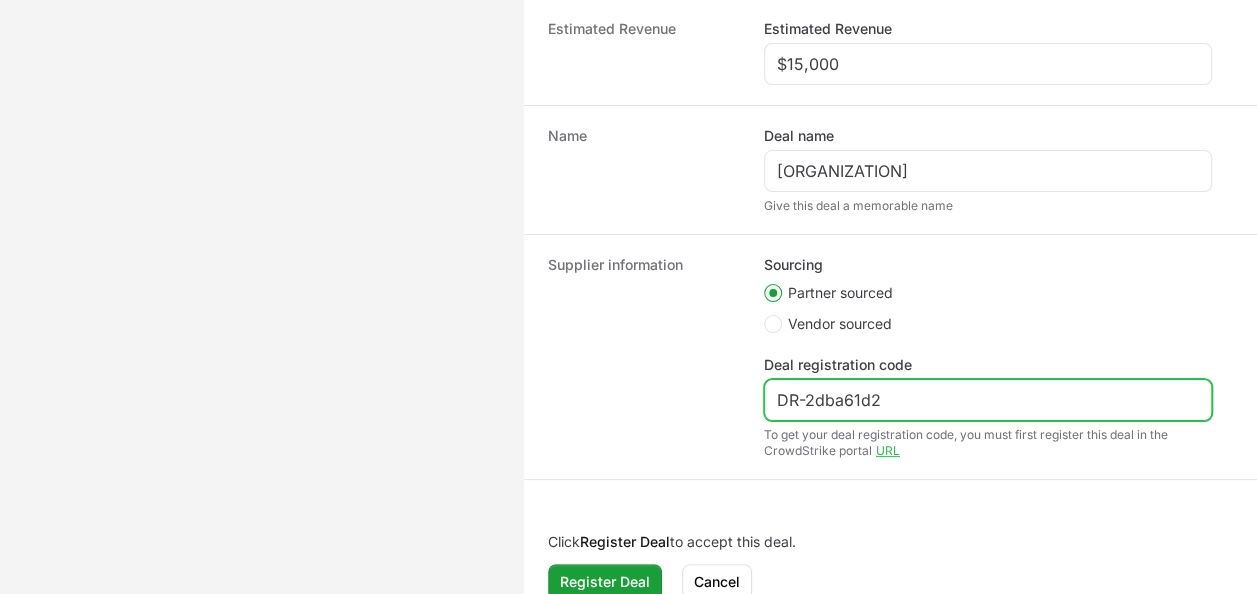 drag, startPoint x: 773, startPoint y: 391, endPoint x: 728, endPoint y: 374, distance: 48.104053 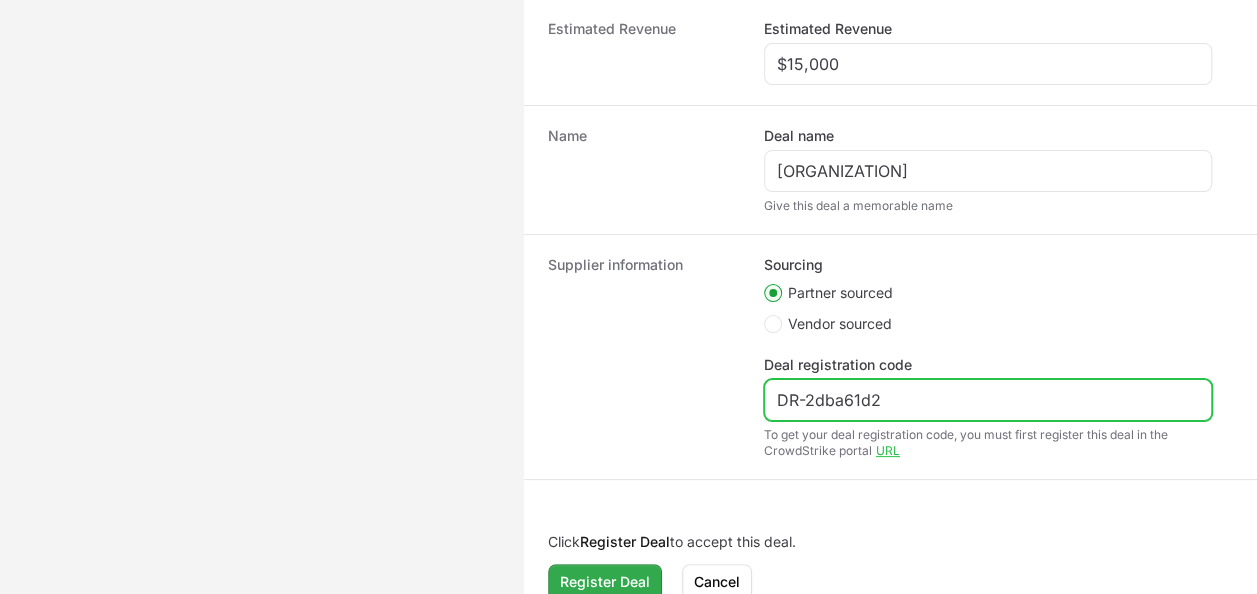 type on "DR-2dba61d2" 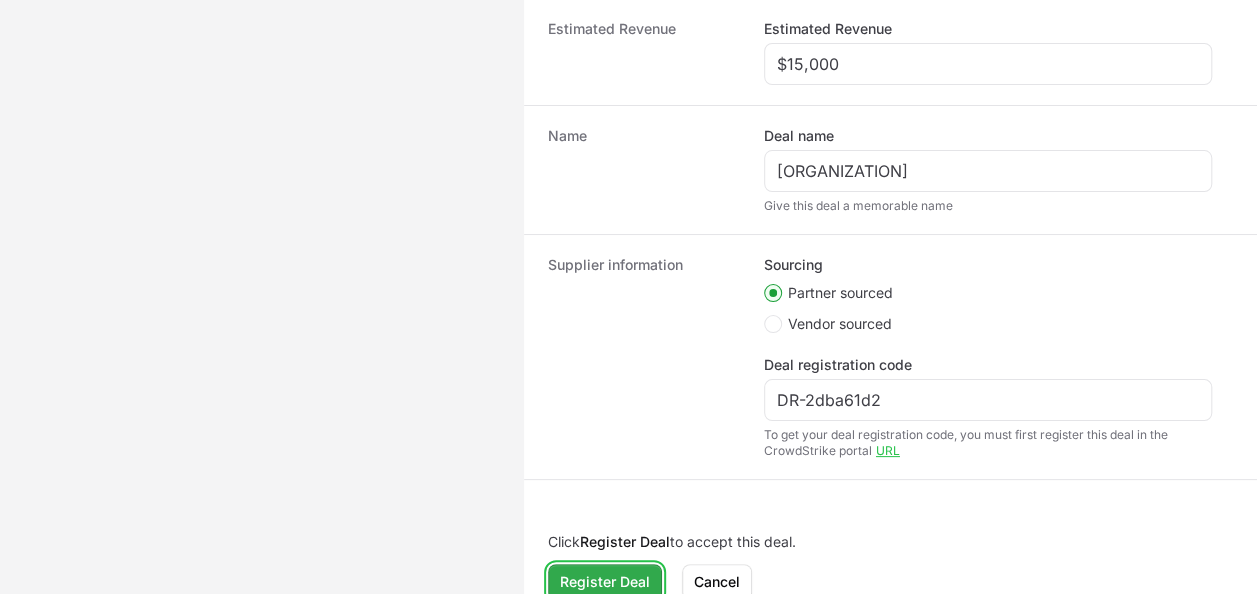 click on "Register Deal" 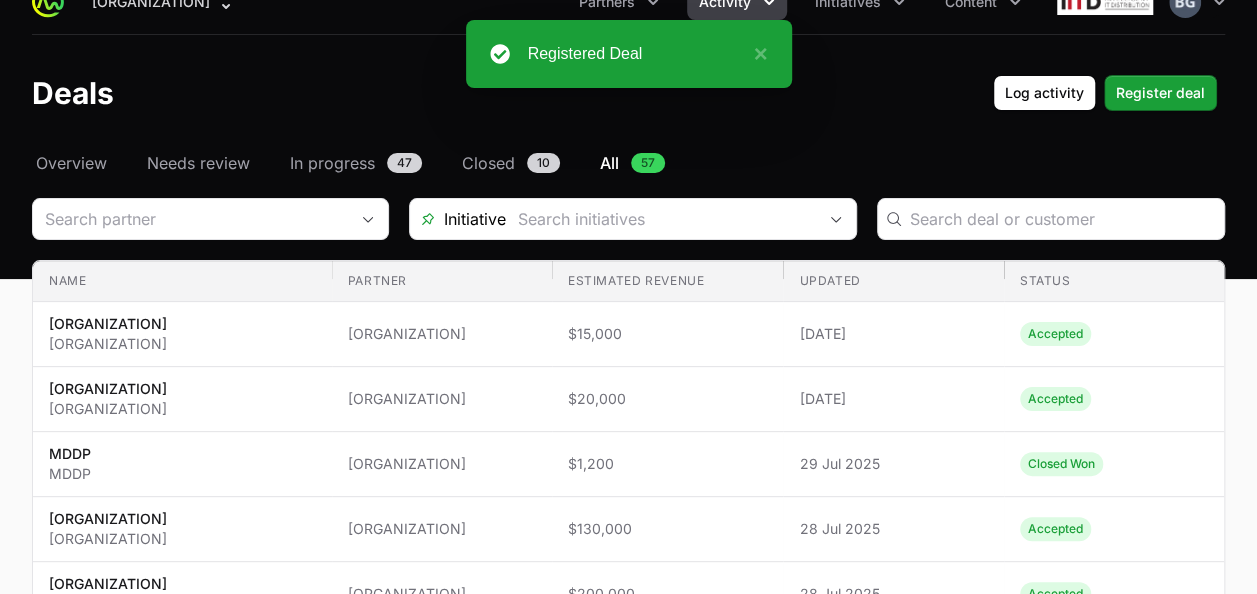 scroll, scrollTop: 0, scrollLeft: 0, axis: both 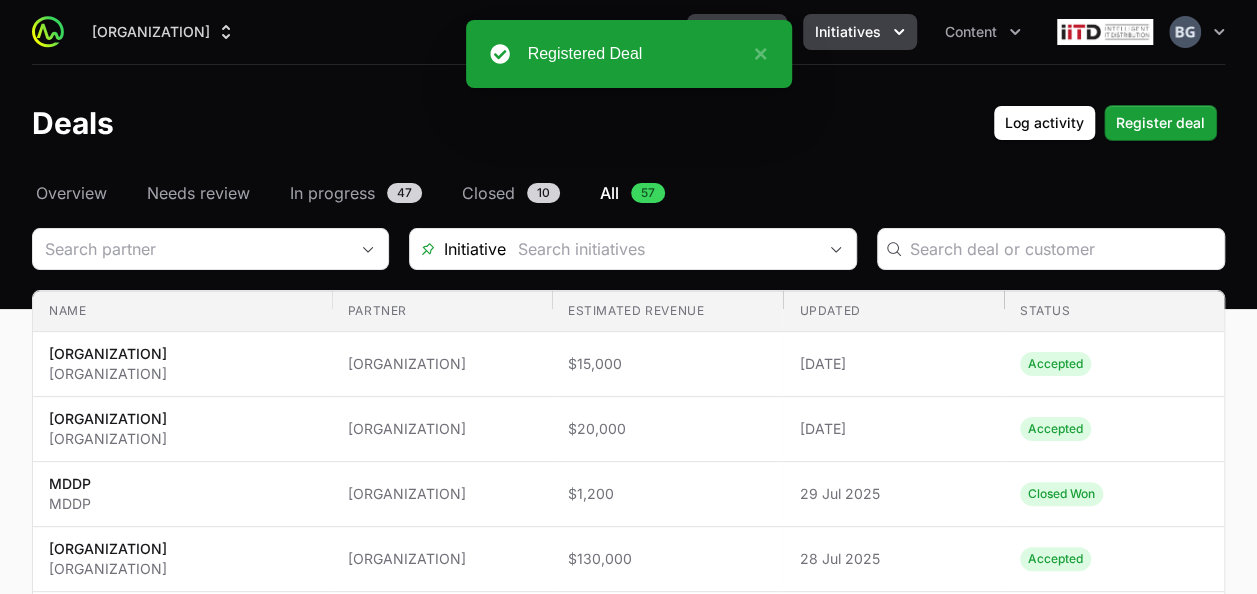 click on "Initiatives" 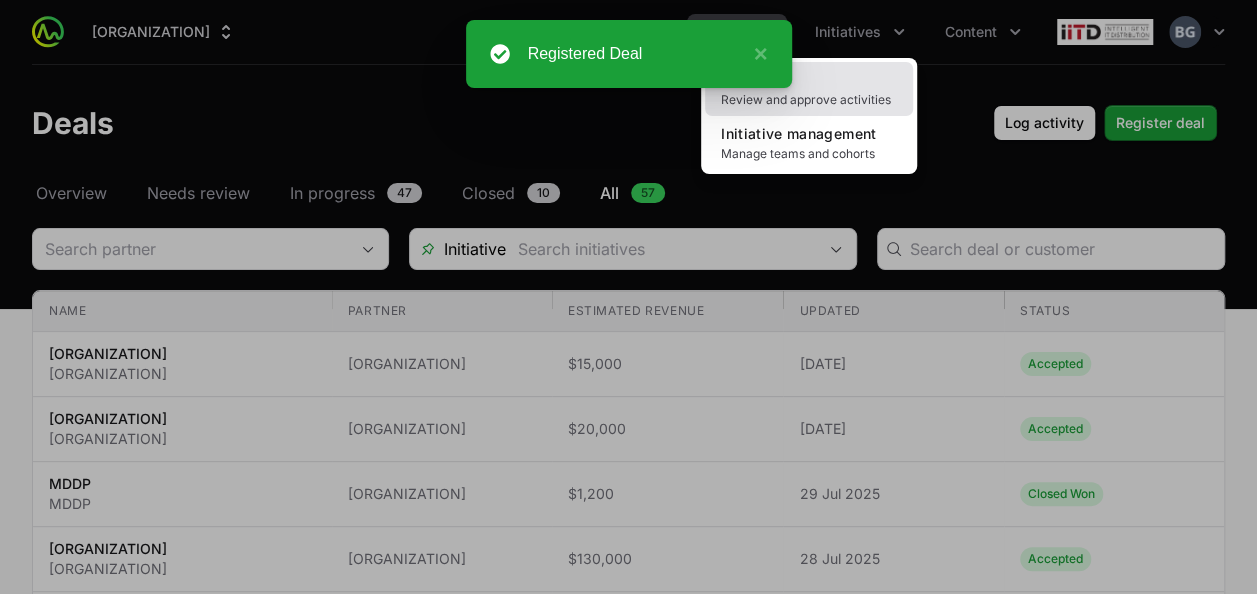 click on "Inbox Review and approve activities" 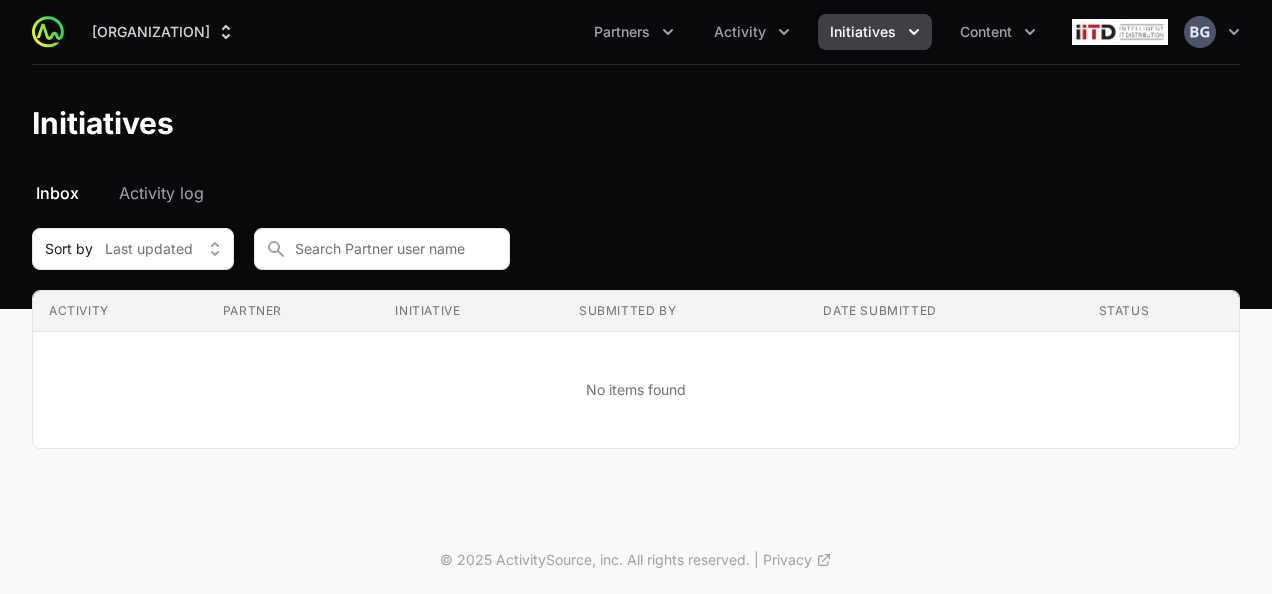 click on "Initiatives" 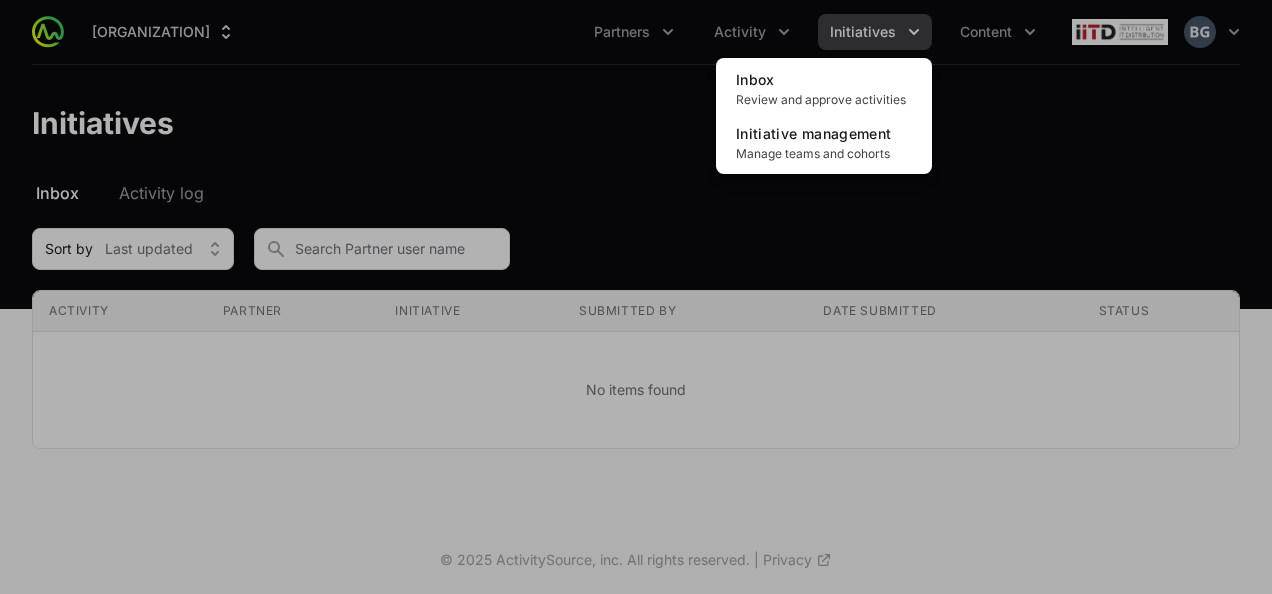 click 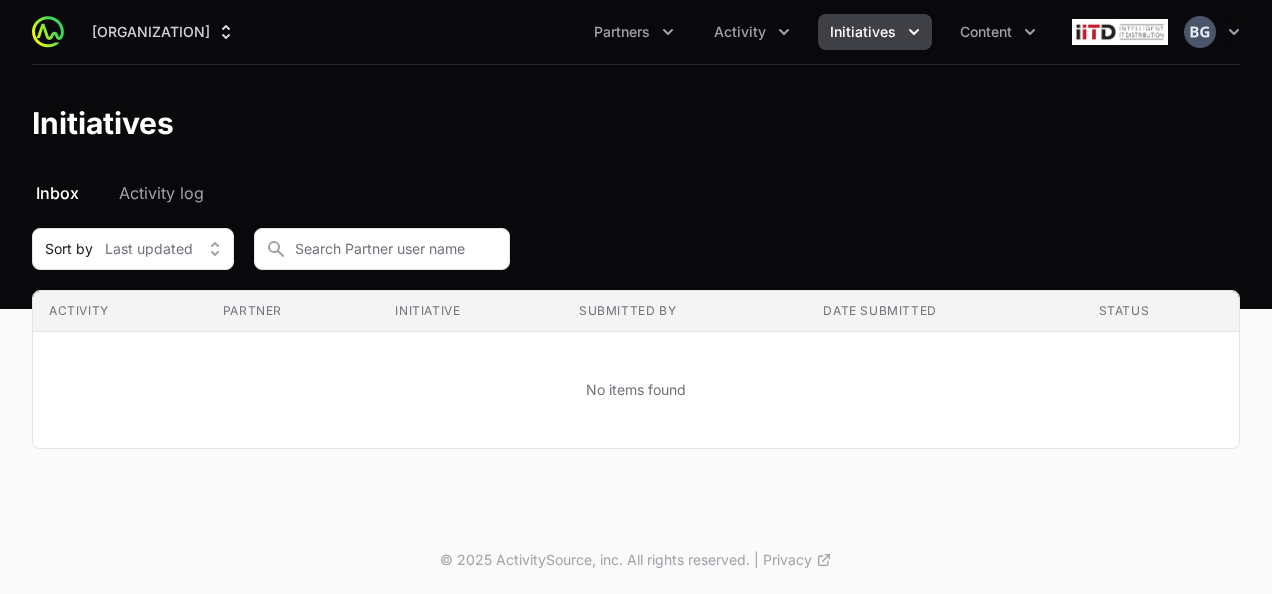 drag, startPoint x: 764, startPoint y: 134, endPoint x: 772, endPoint y: 127, distance: 10.630146 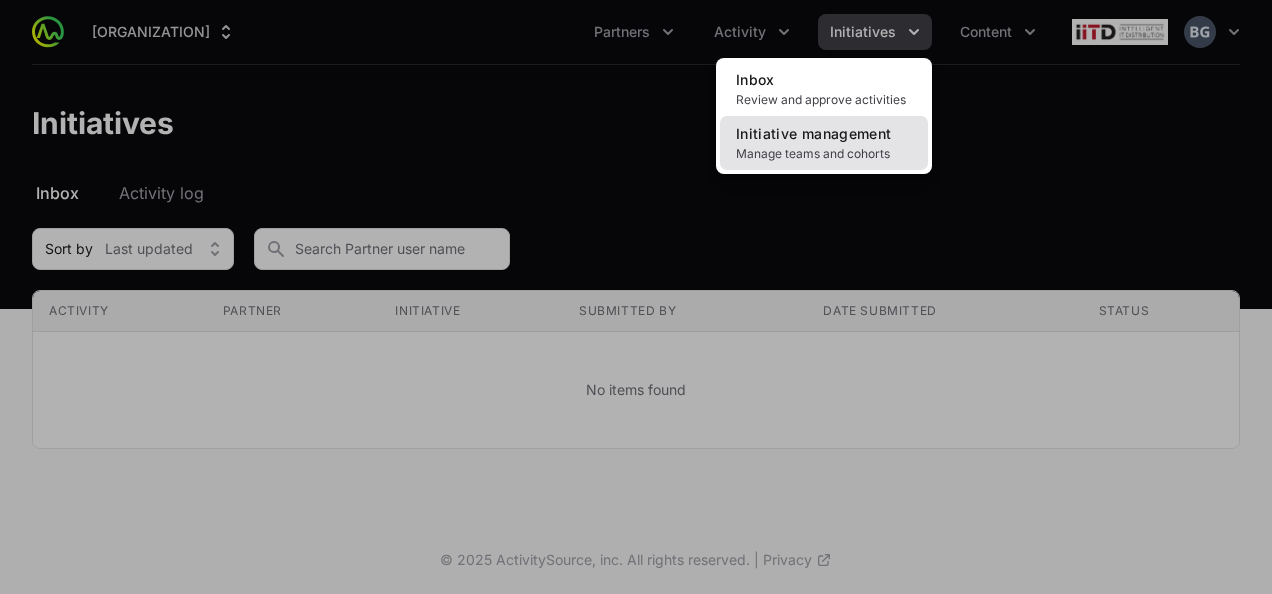 click on "Initiative management" 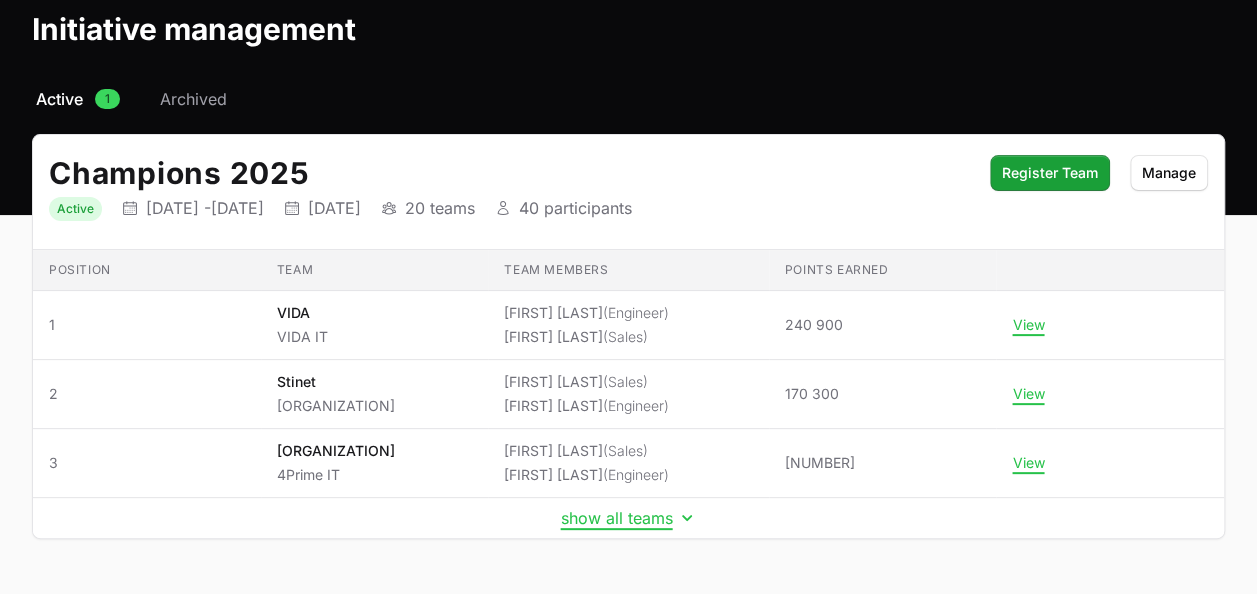 scroll, scrollTop: 152, scrollLeft: 0, axis: vertical 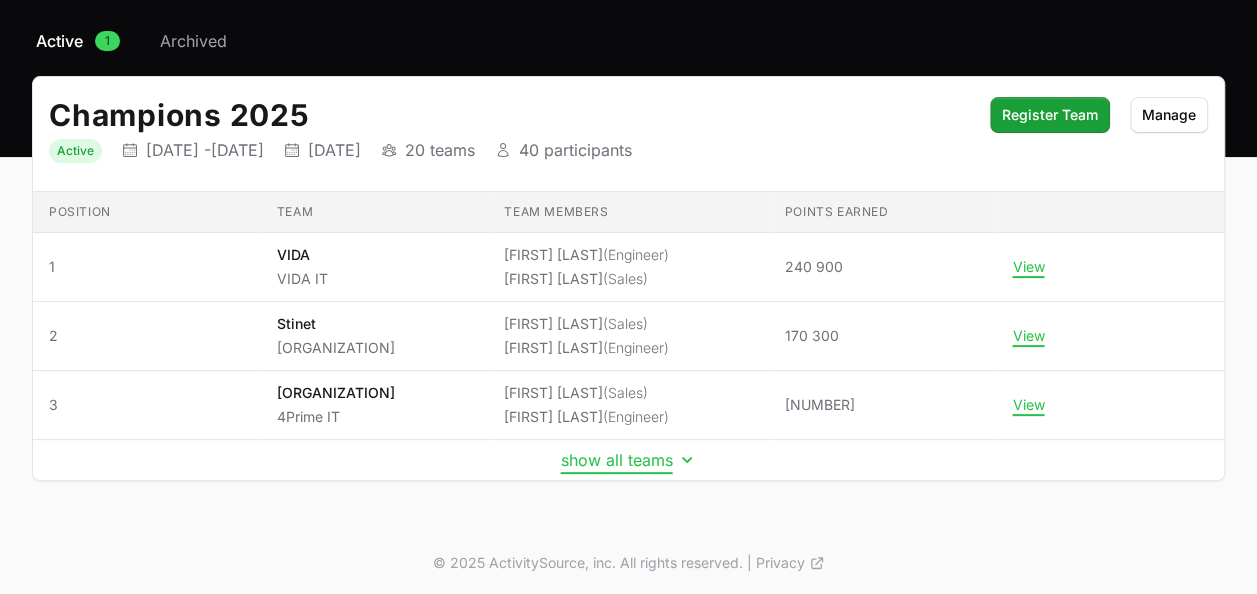 click on "show all teams" 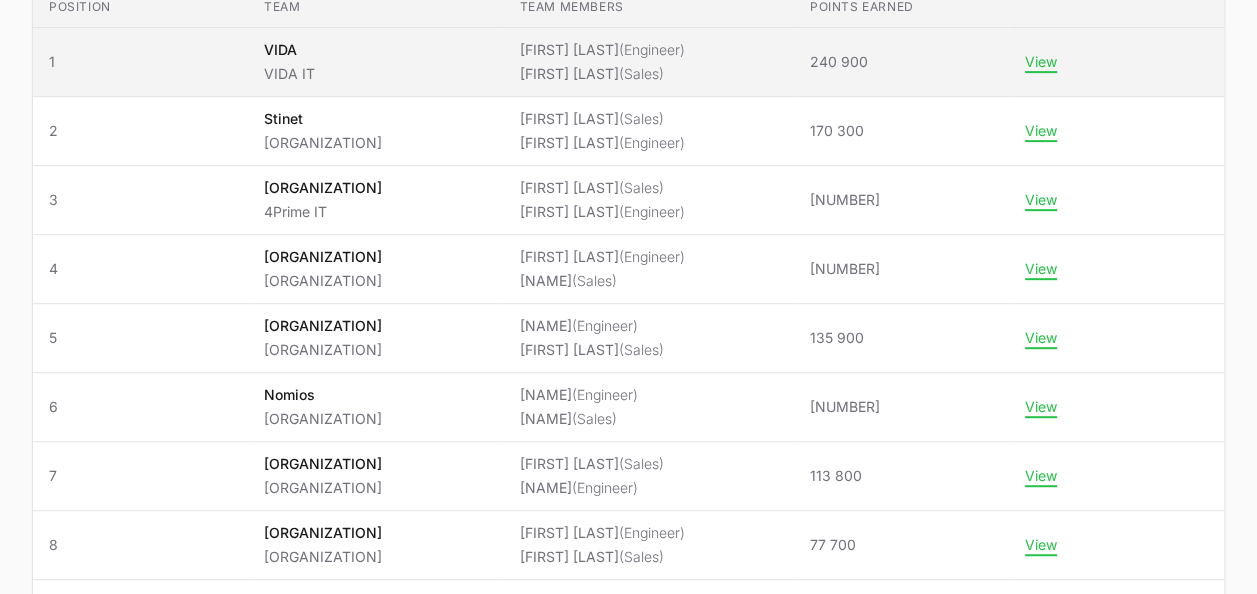 scroll, scrollTop: 452, scrollLeft: 0, axis: vertical 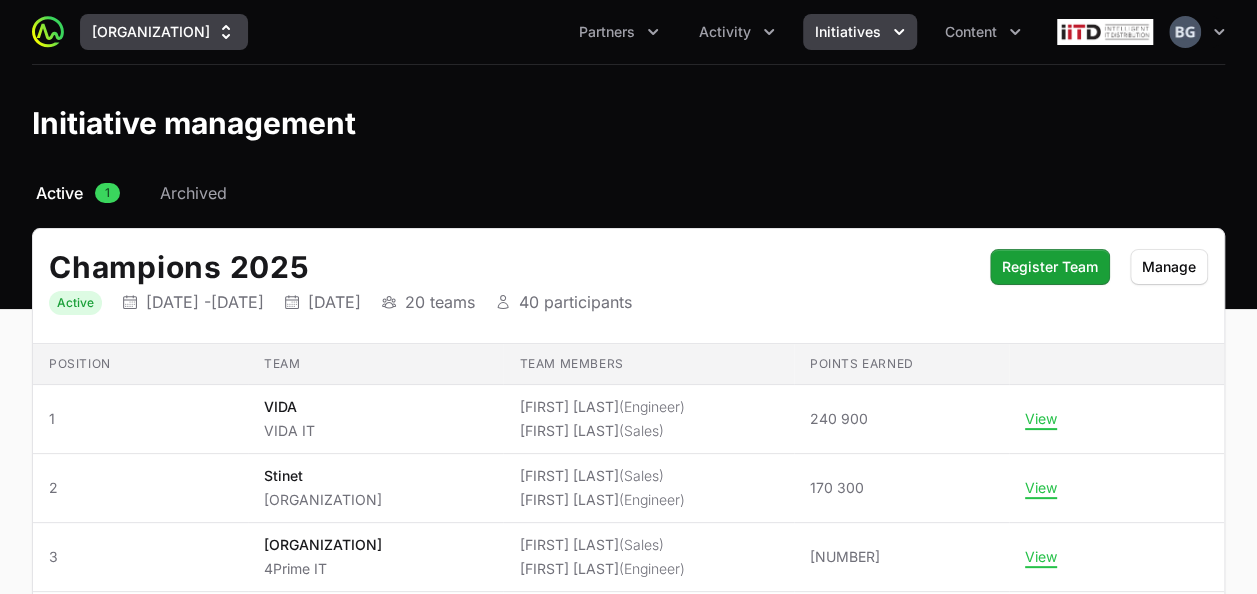 drag, startPoint x: 0, startPoint y: 474, endPoint x: 100, endPoint y: 28, distance: 457.0733 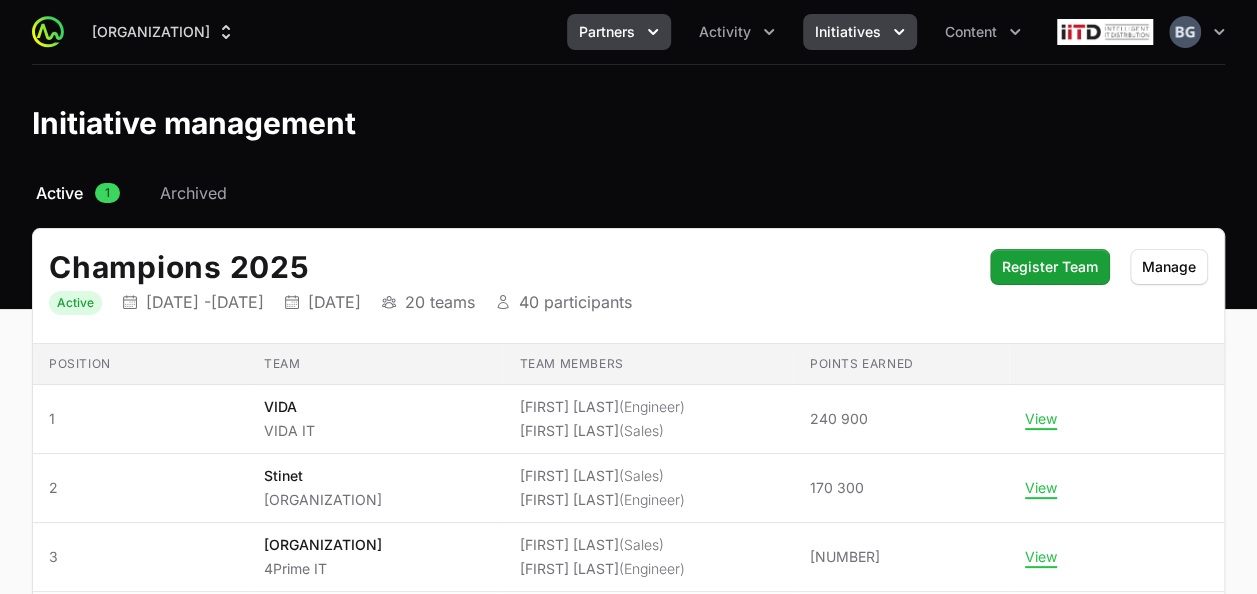 click 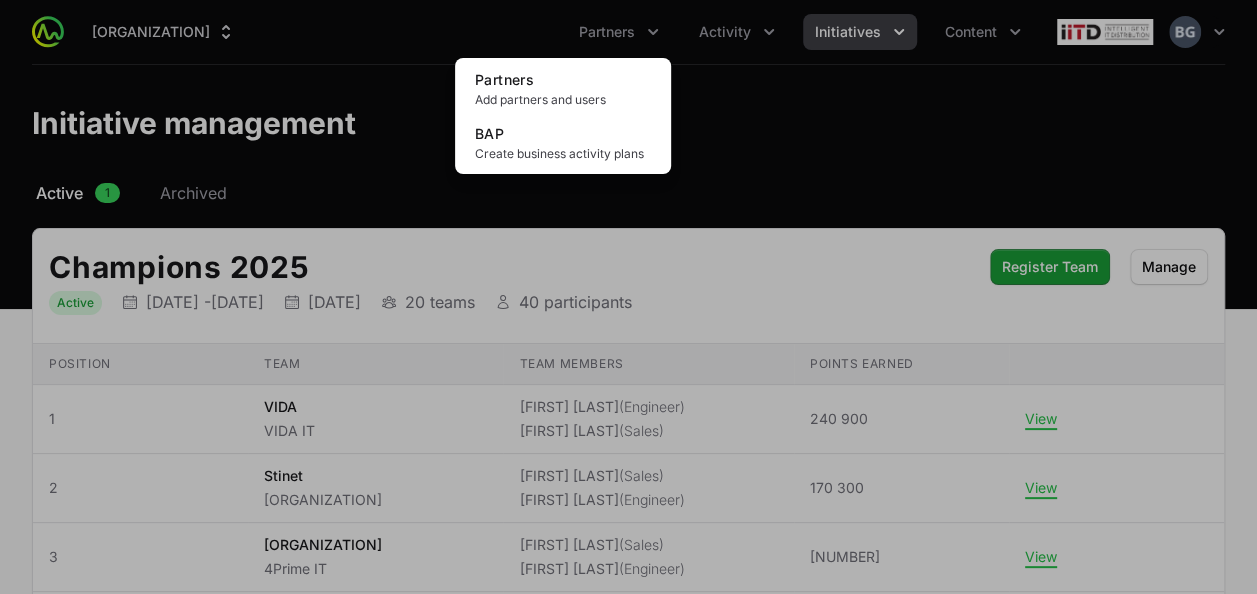 click 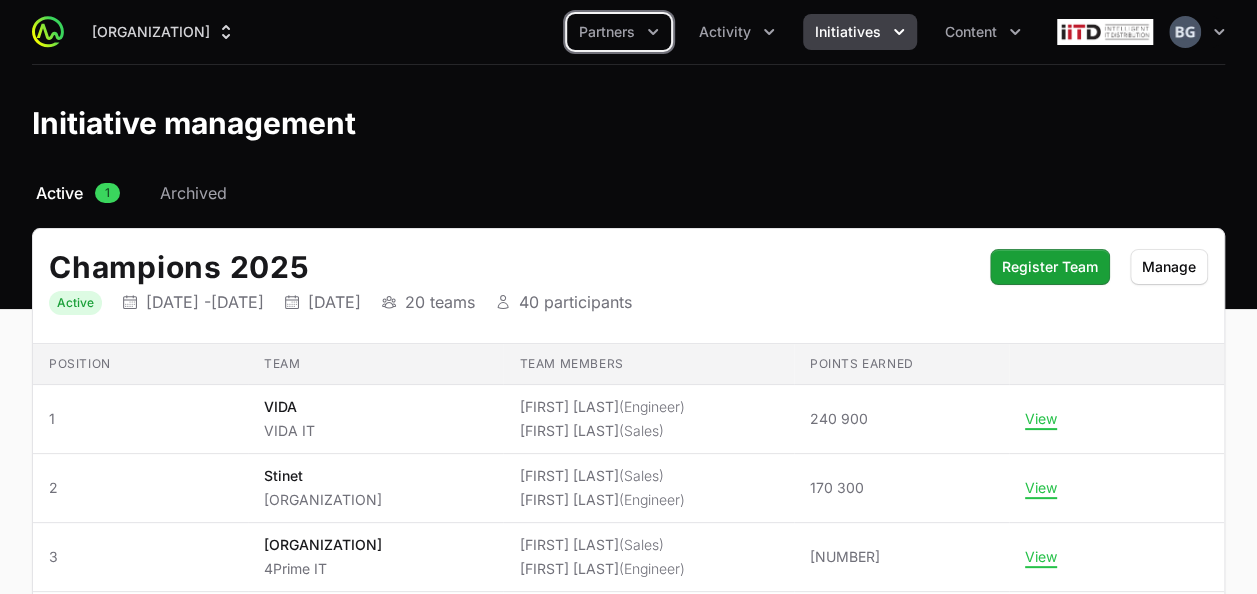 click on "Activity" 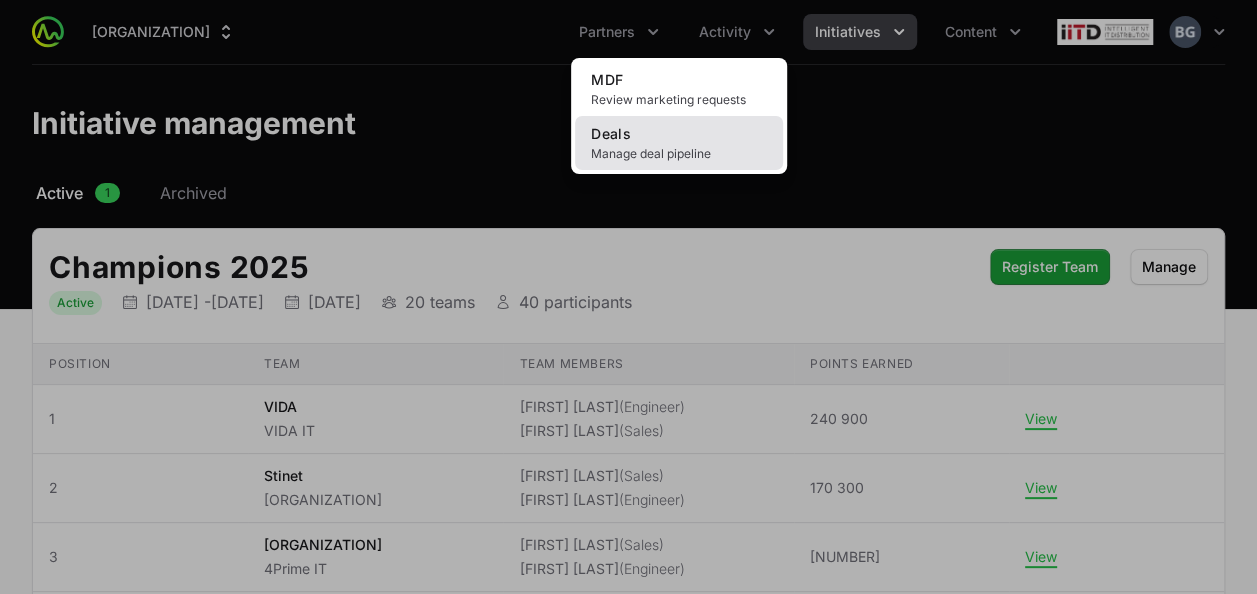 click on "Deals Manage deal pipeline" 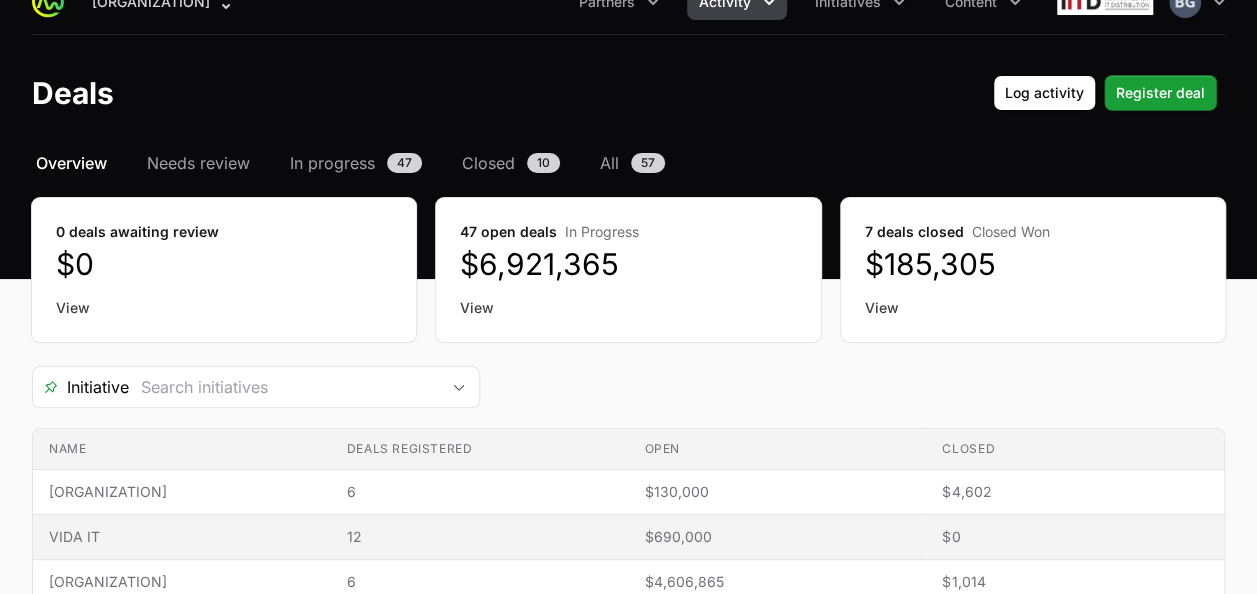 scroll, scrollTop: 0, scrollLeft: 0, axis: both 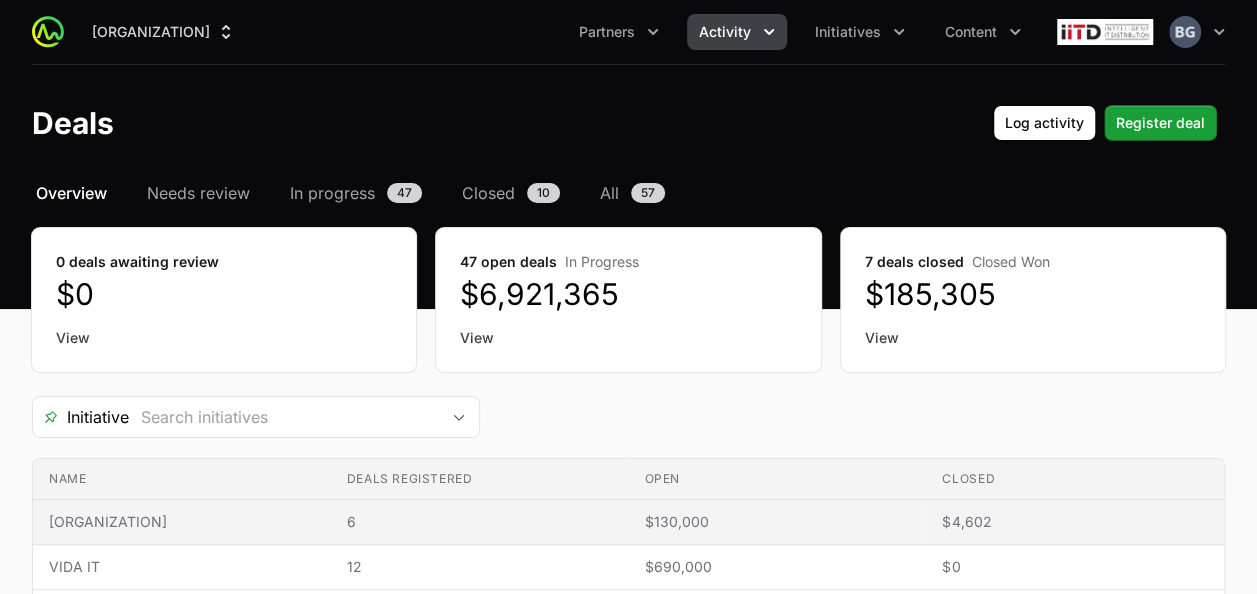 click on "$4,602" 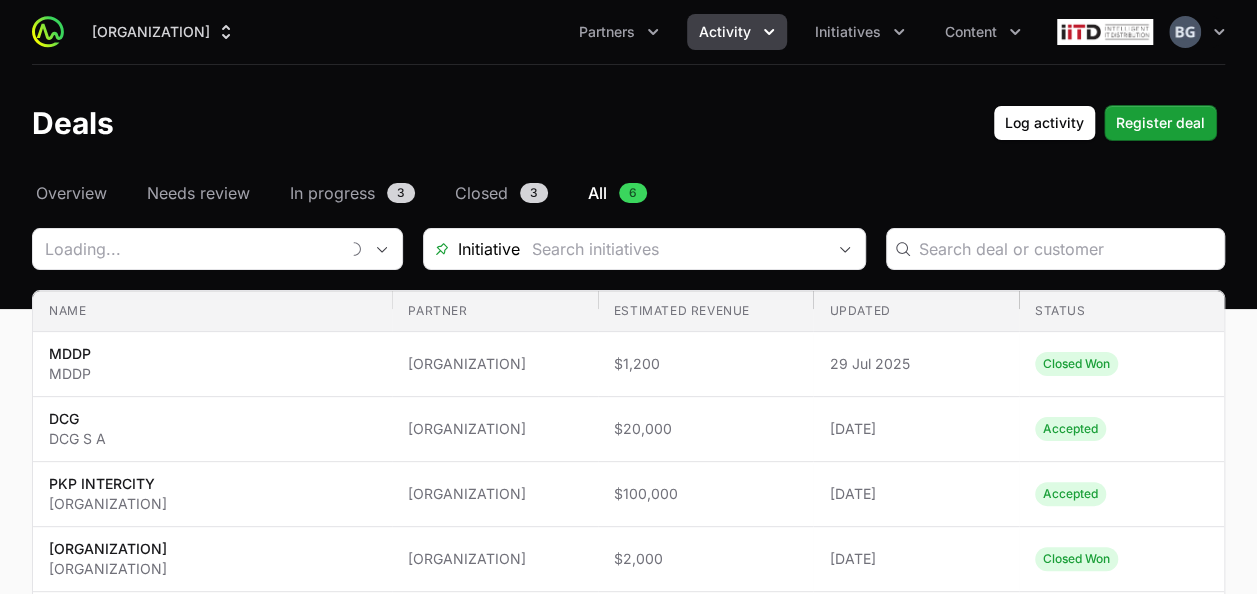 type on "[ORGANIZATION]" 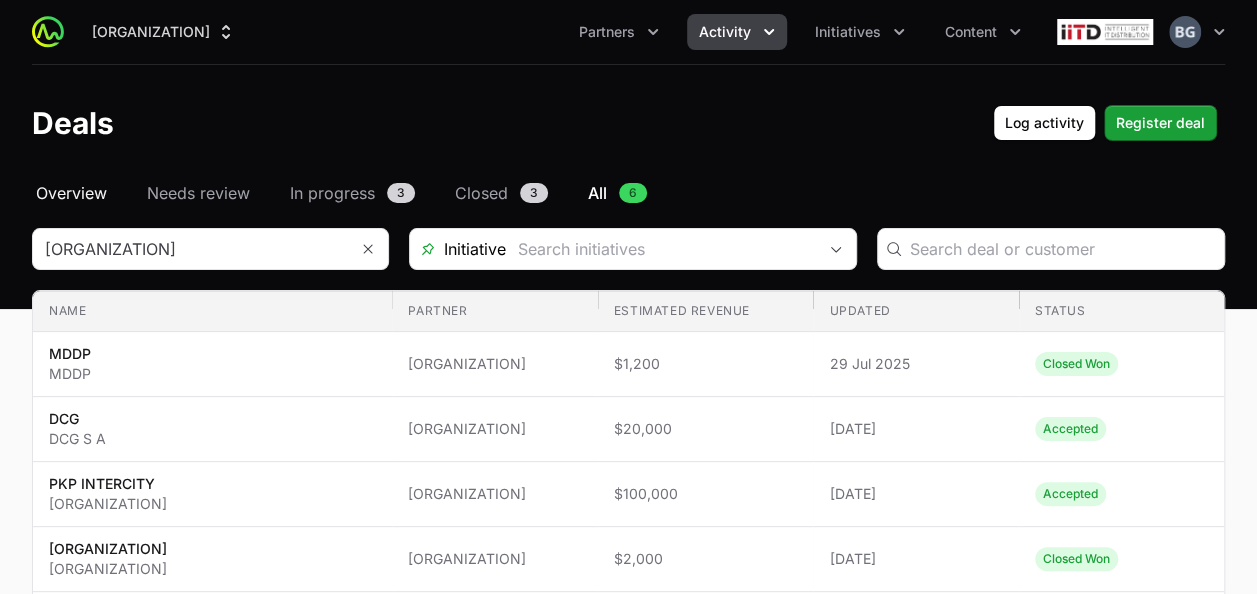 click on "Overview" 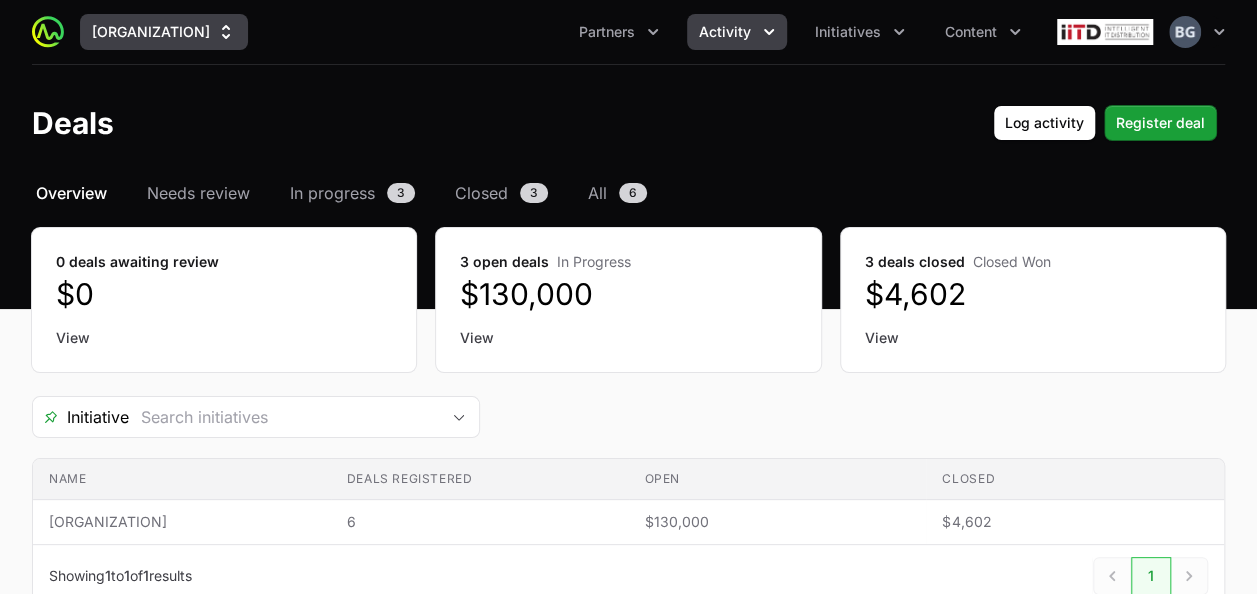 click on "[ORGANIZATION]" 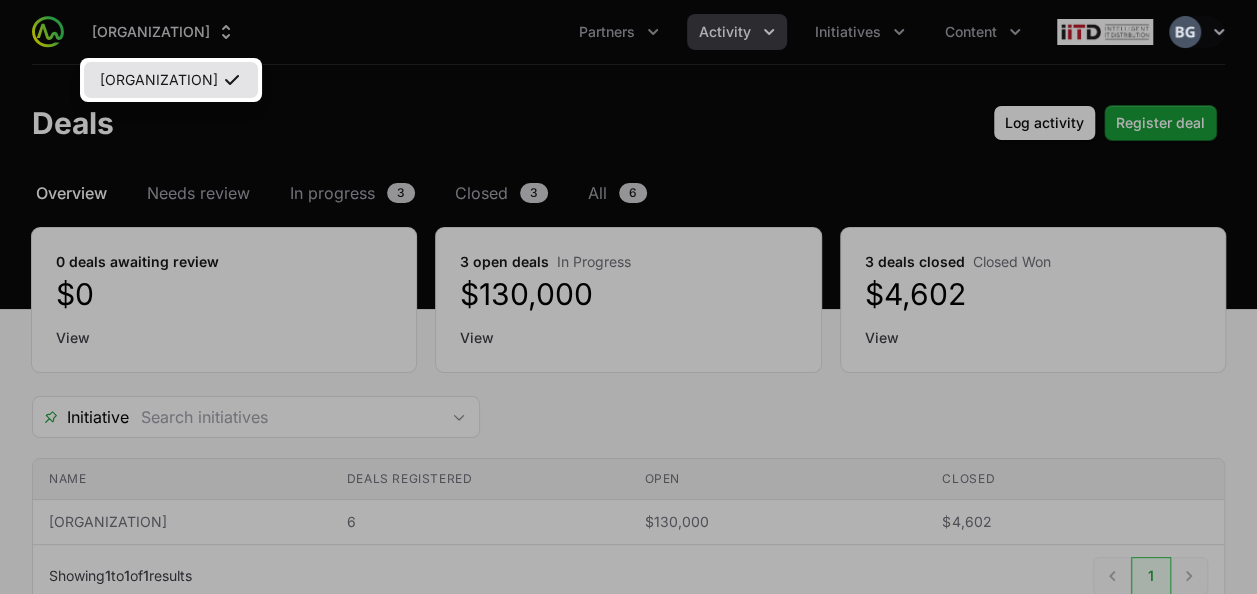click on "[ORGANIZATION]" 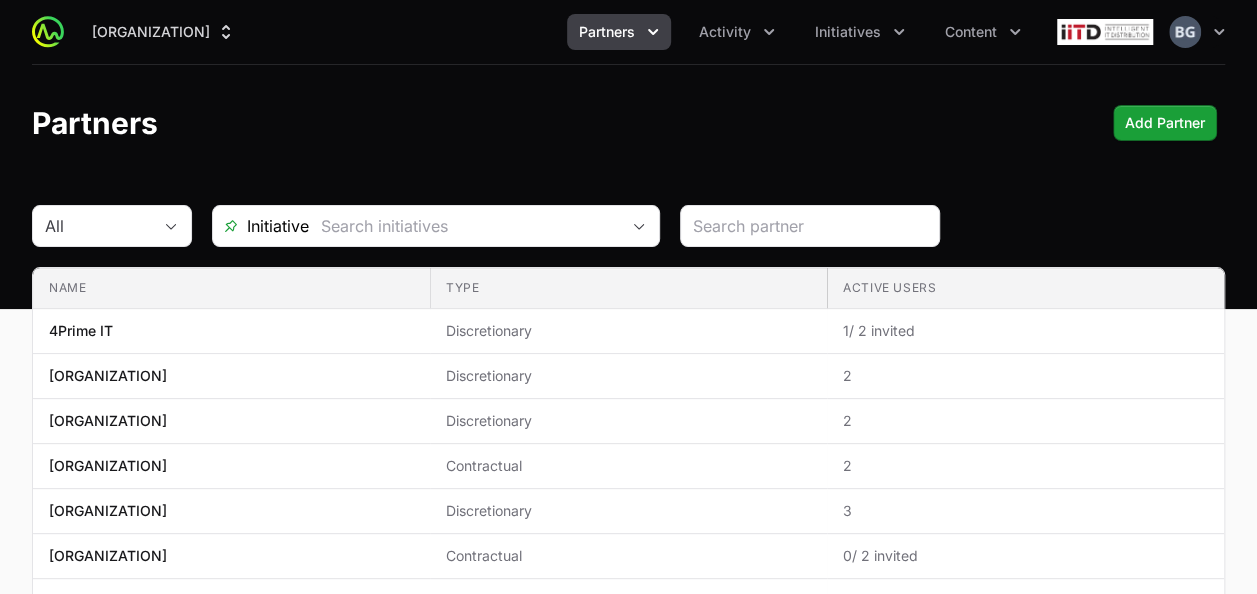 click on "Partners" 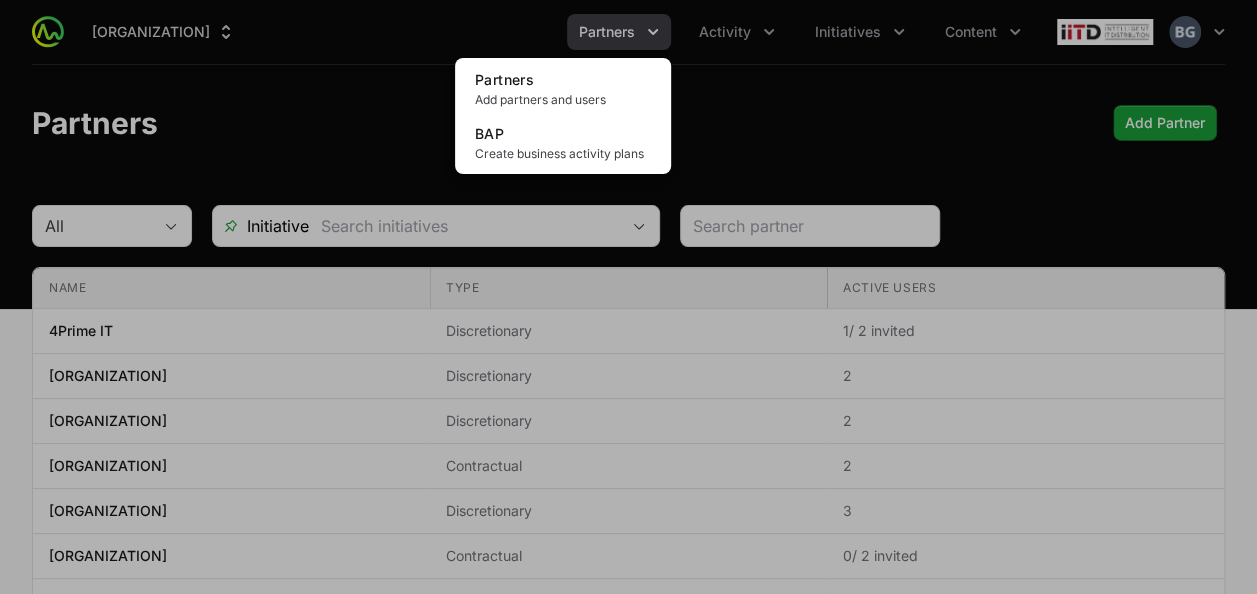 click 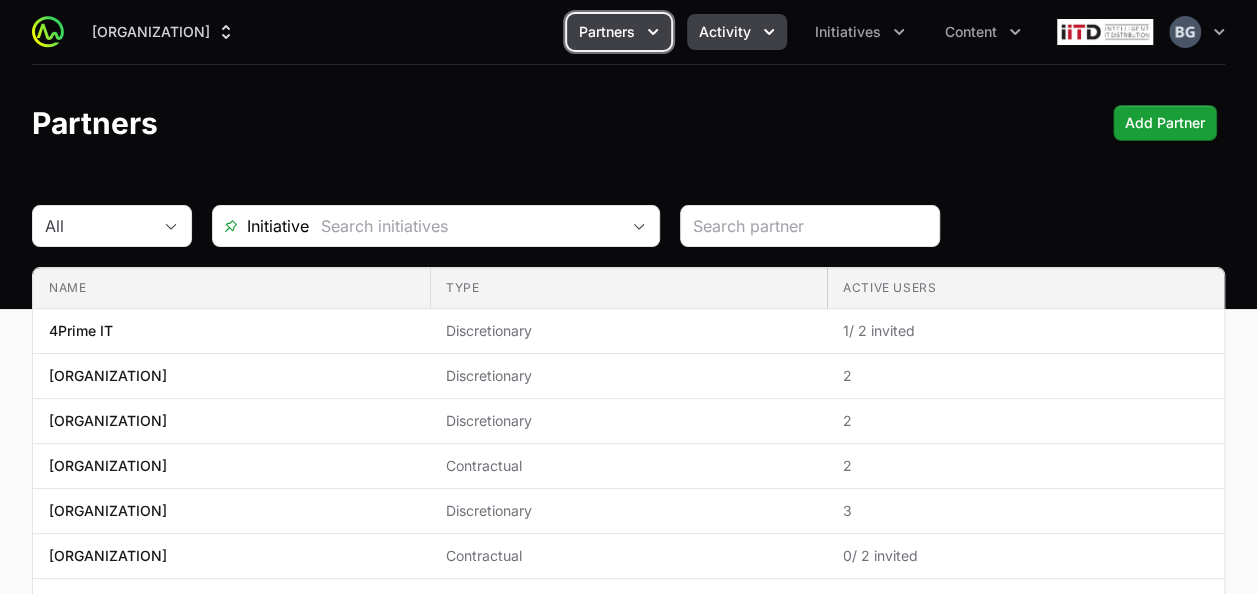 click on "Activity" 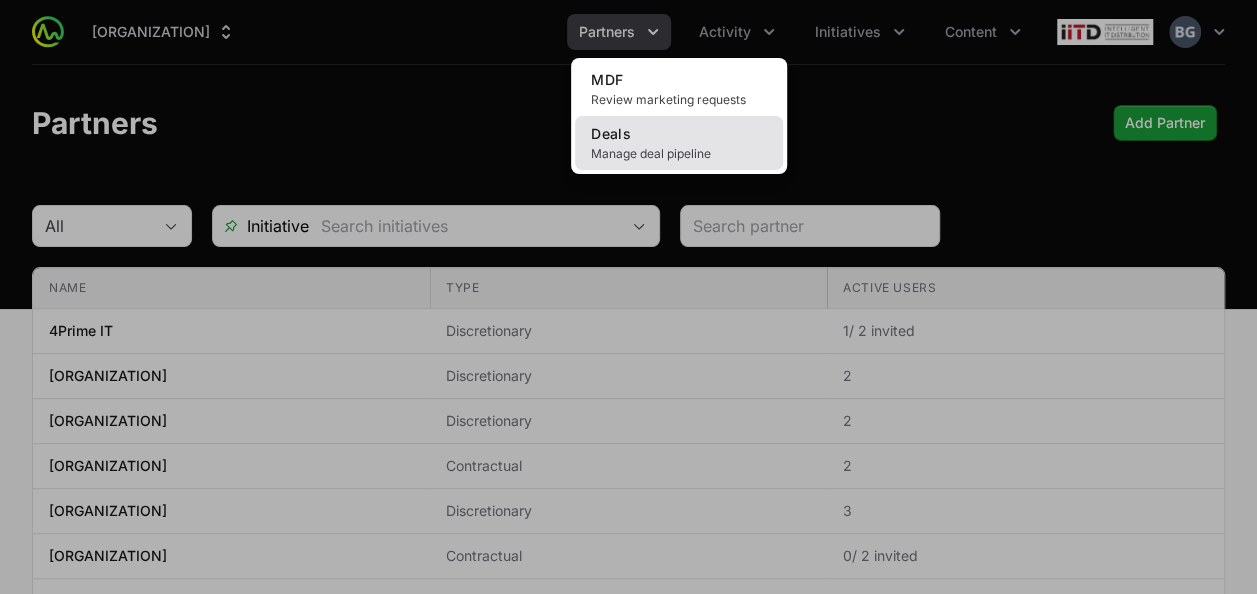 click on "Deals Manage deal pipeline" 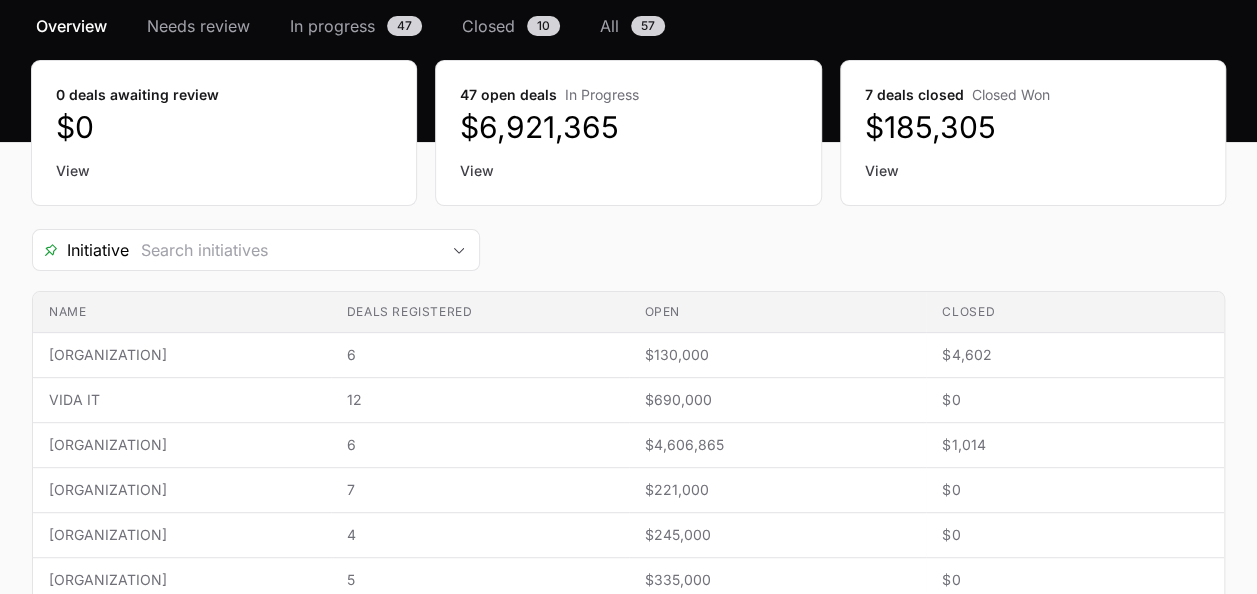 scroll, scrollTop: 0, scrollLeft: 0, axis: both 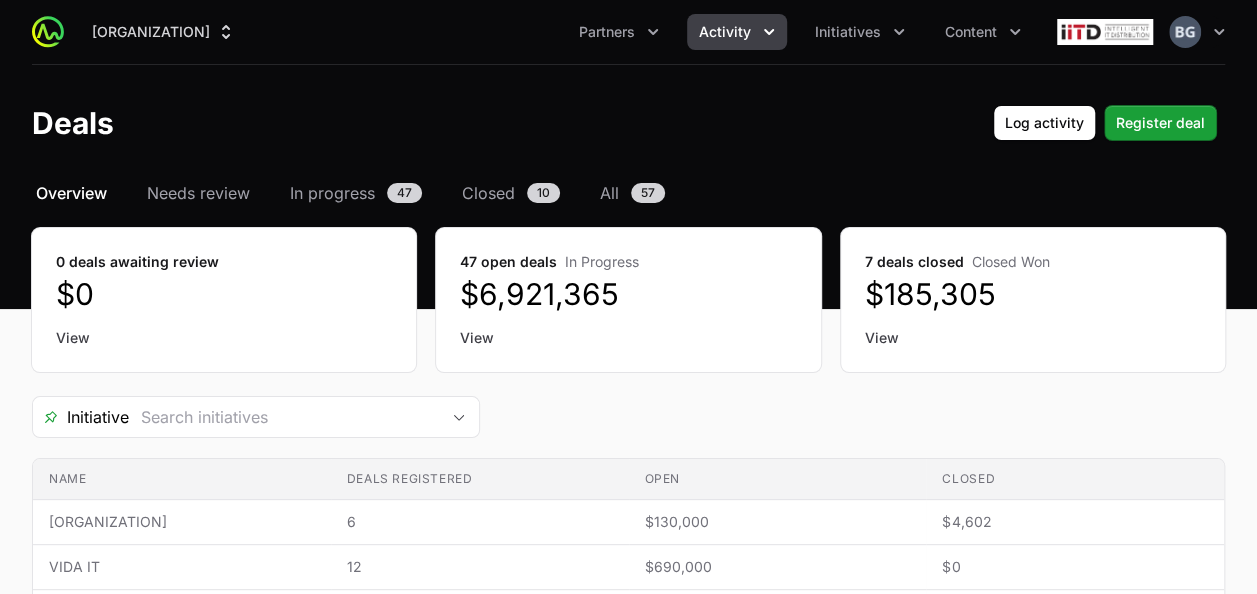 drag, startPoint x: 675, startPoint y: 490, endPoint x: 773, endPoint y: 120, distance: 382.75842 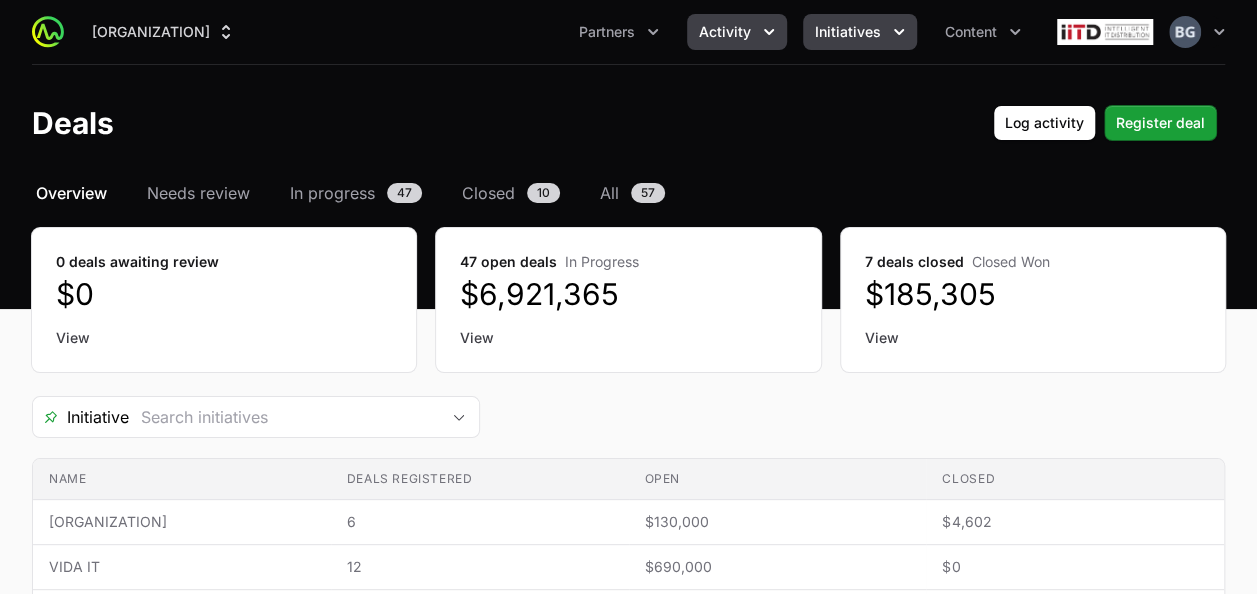 click on "Initiatives" 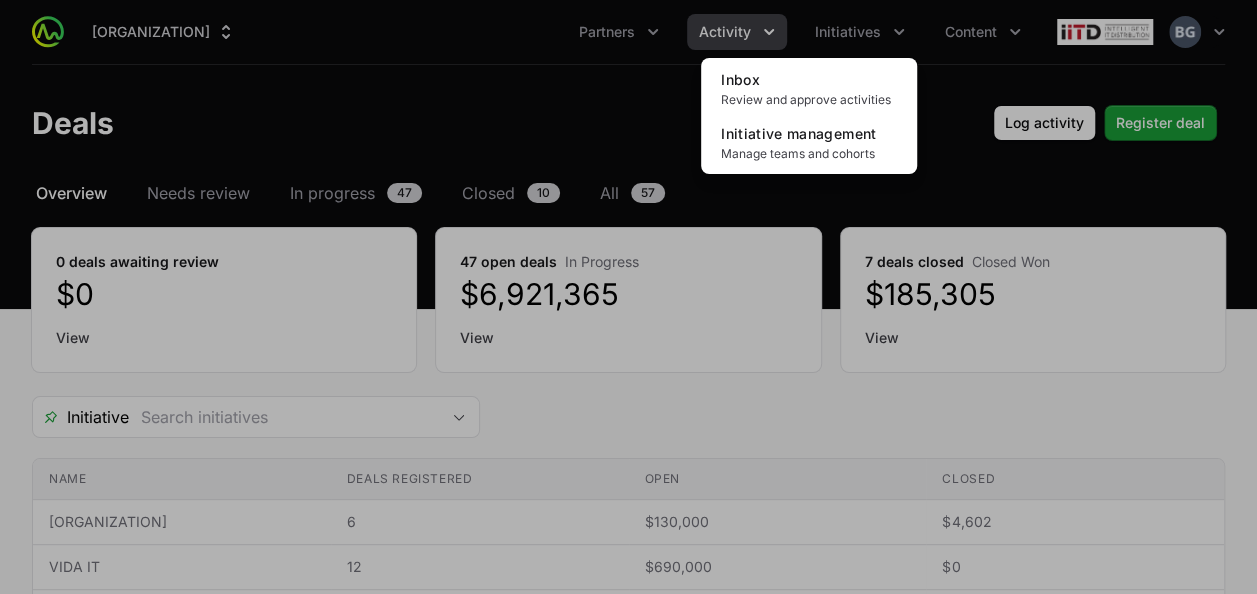 click 